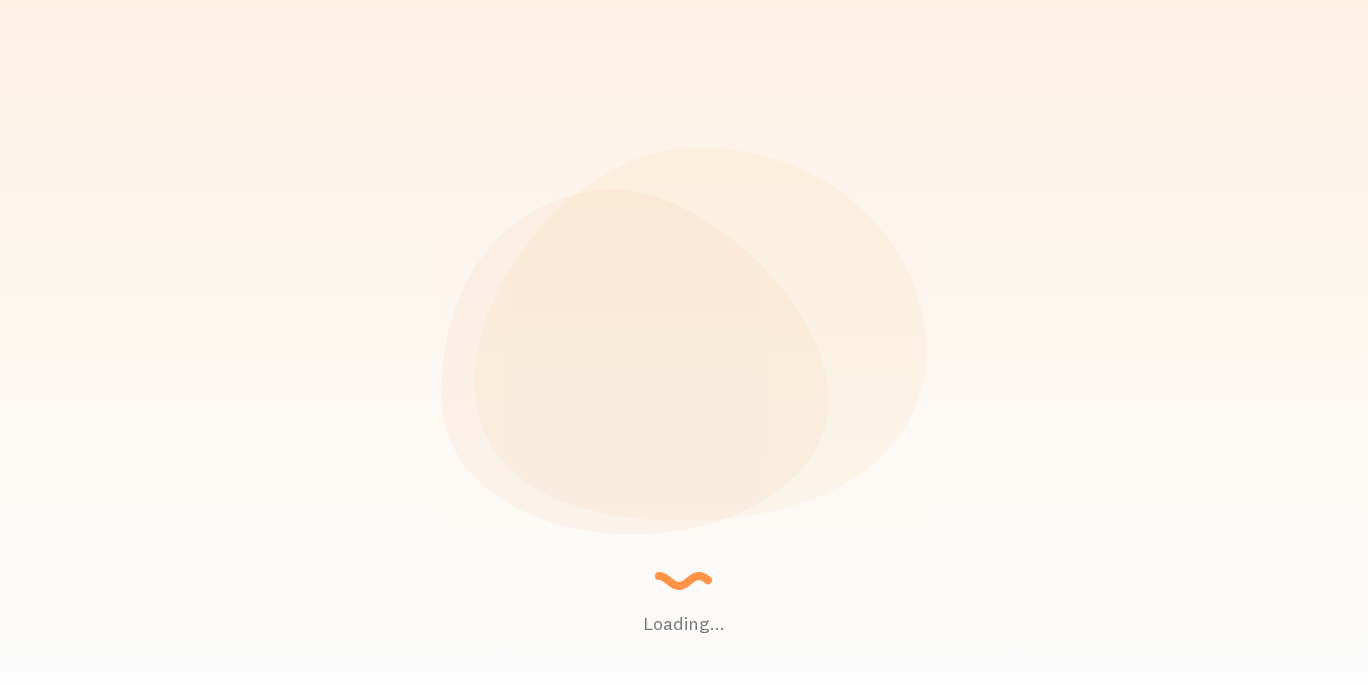scroll, scrollTop: 0, scrollLeft: 0, axis: both 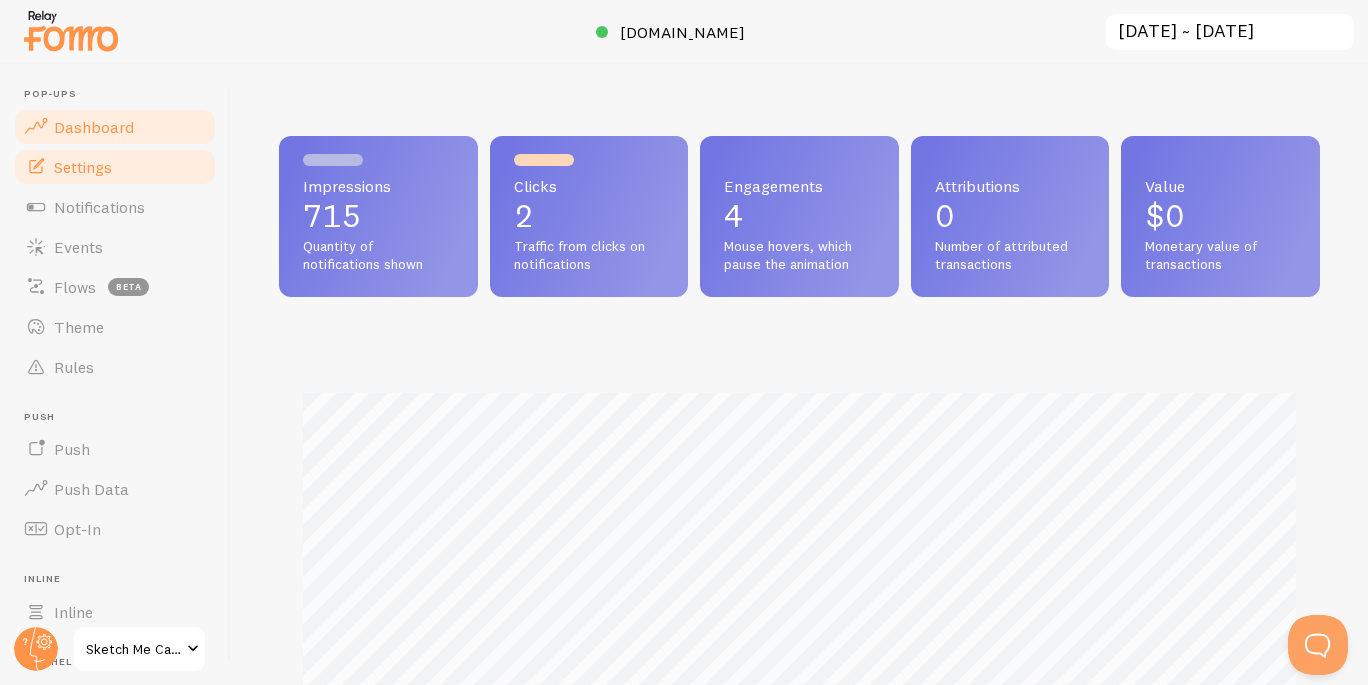 click on "Settings" at bounding box center [115, 167] 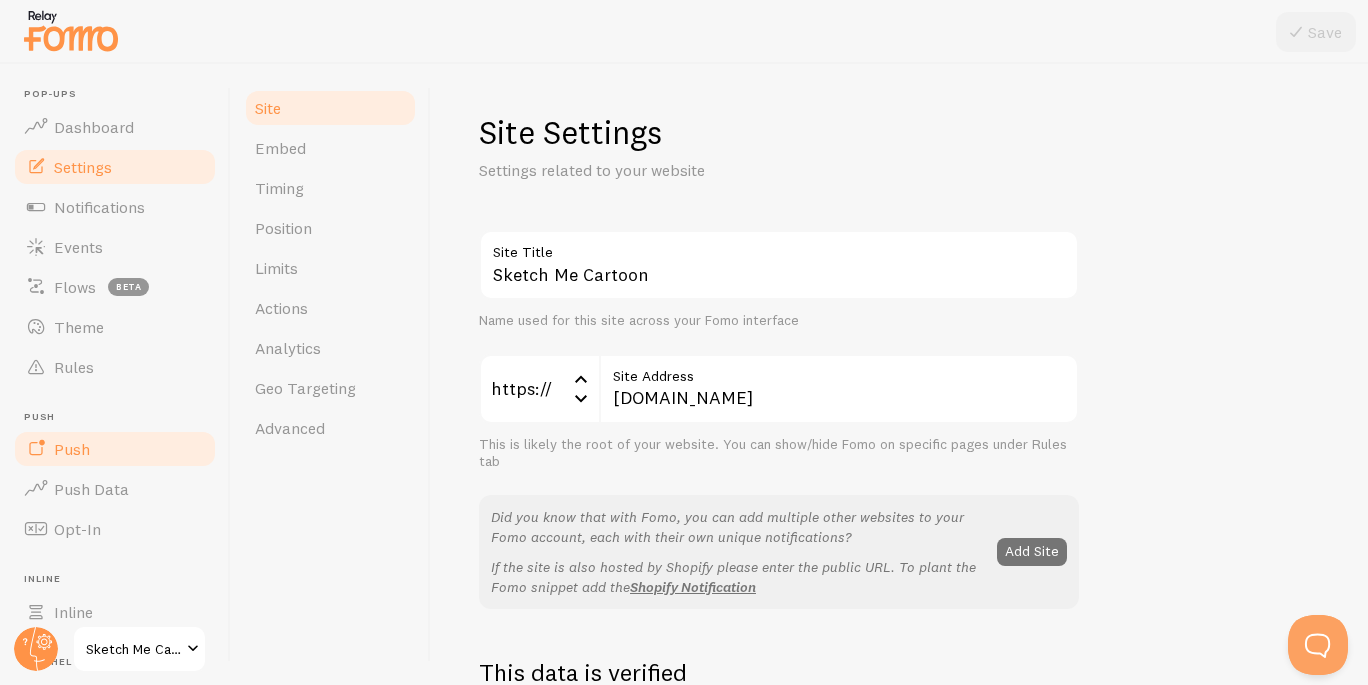 scroll, scrollTop: 181, scrollLeft: 0, axis: vertical 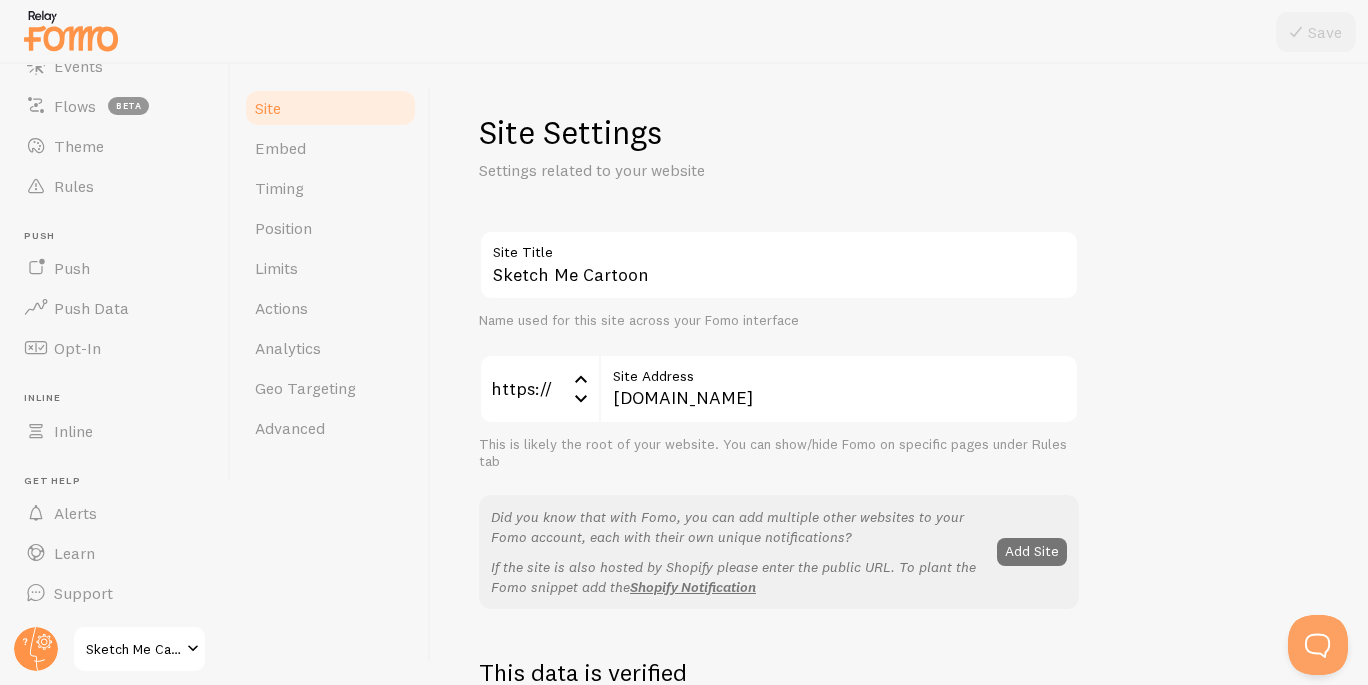 click on "Sketch Me Cartoon" at bounding box center [133, 649] 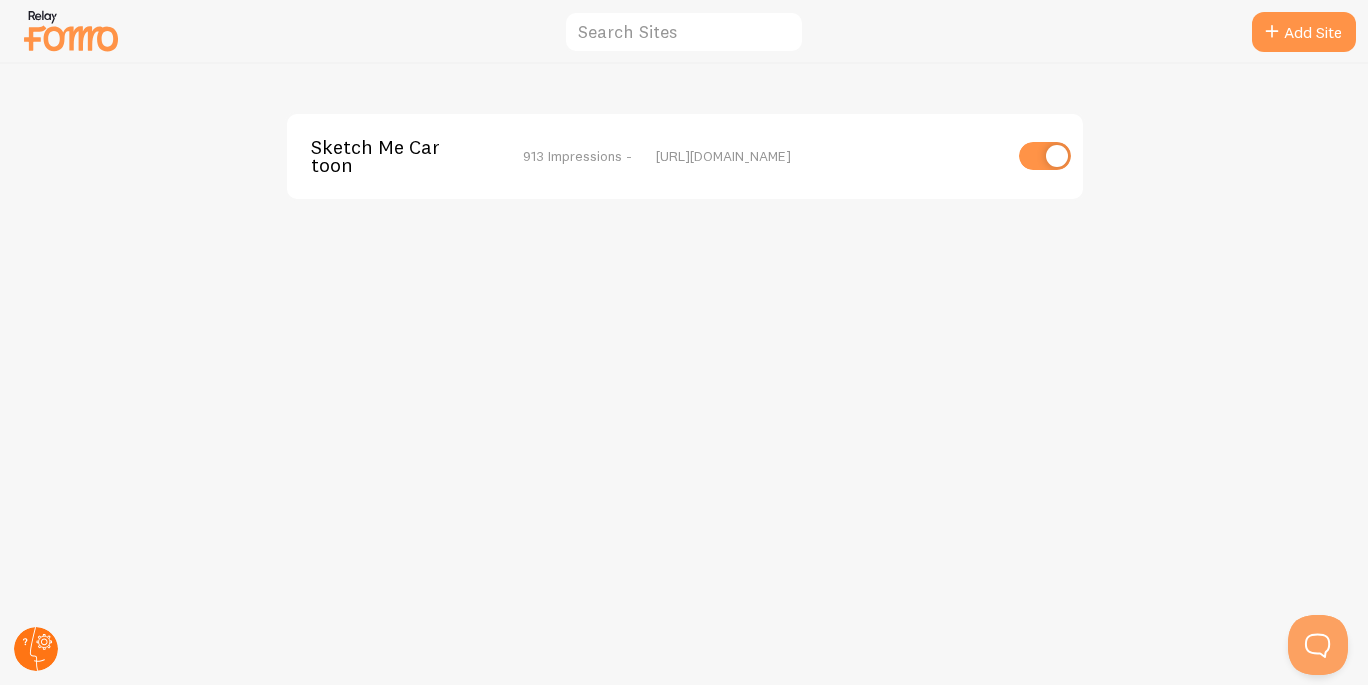 click 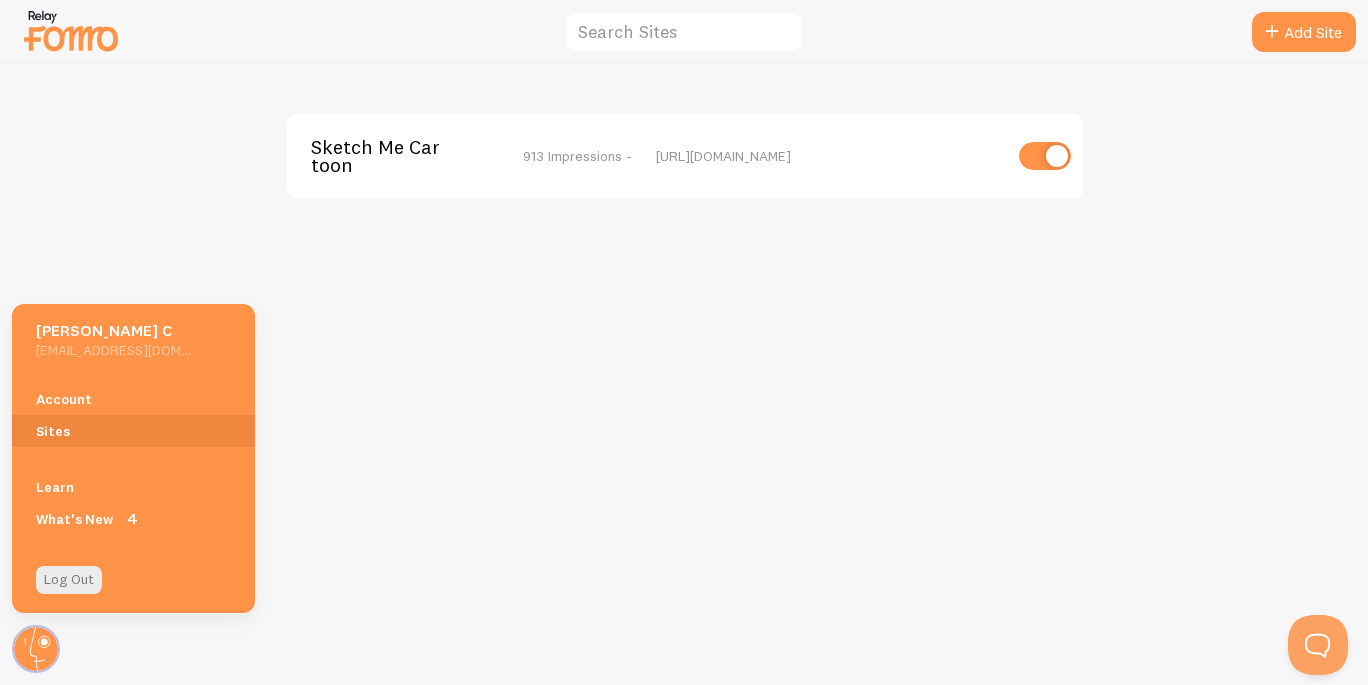 click on "Sketch Me Cartoon    913 Impressions -   [URL][DOMAIN_NAME]" at bounding box center (684, 374) 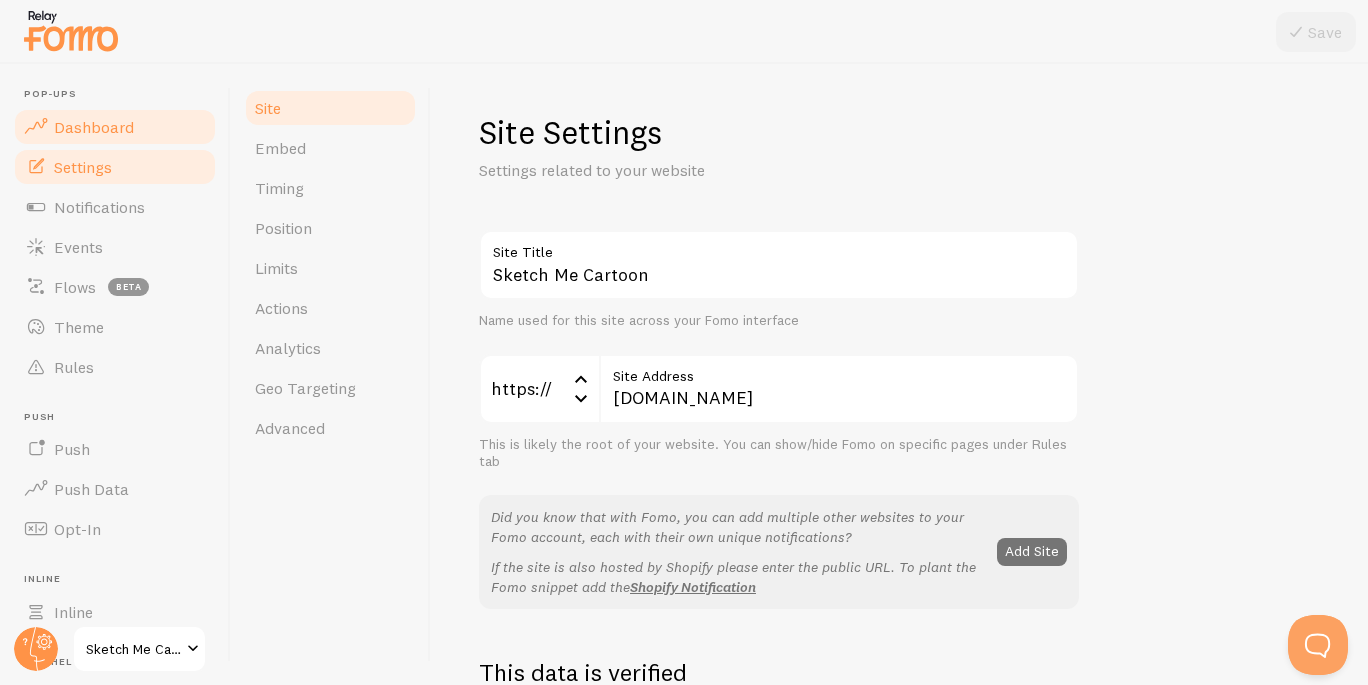 click on "Dashboard" at bounding box center (94, 127) 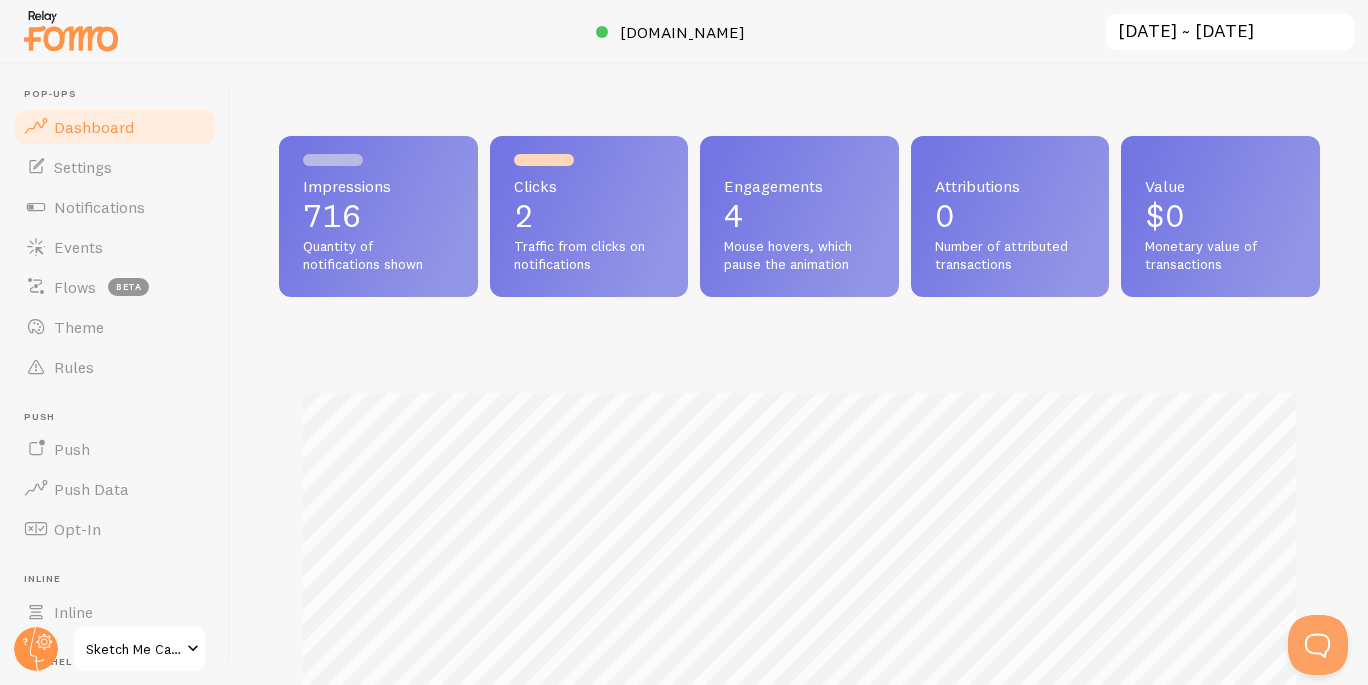 scroll, scrollTop: 0, scrollLeft: 0, axis: both 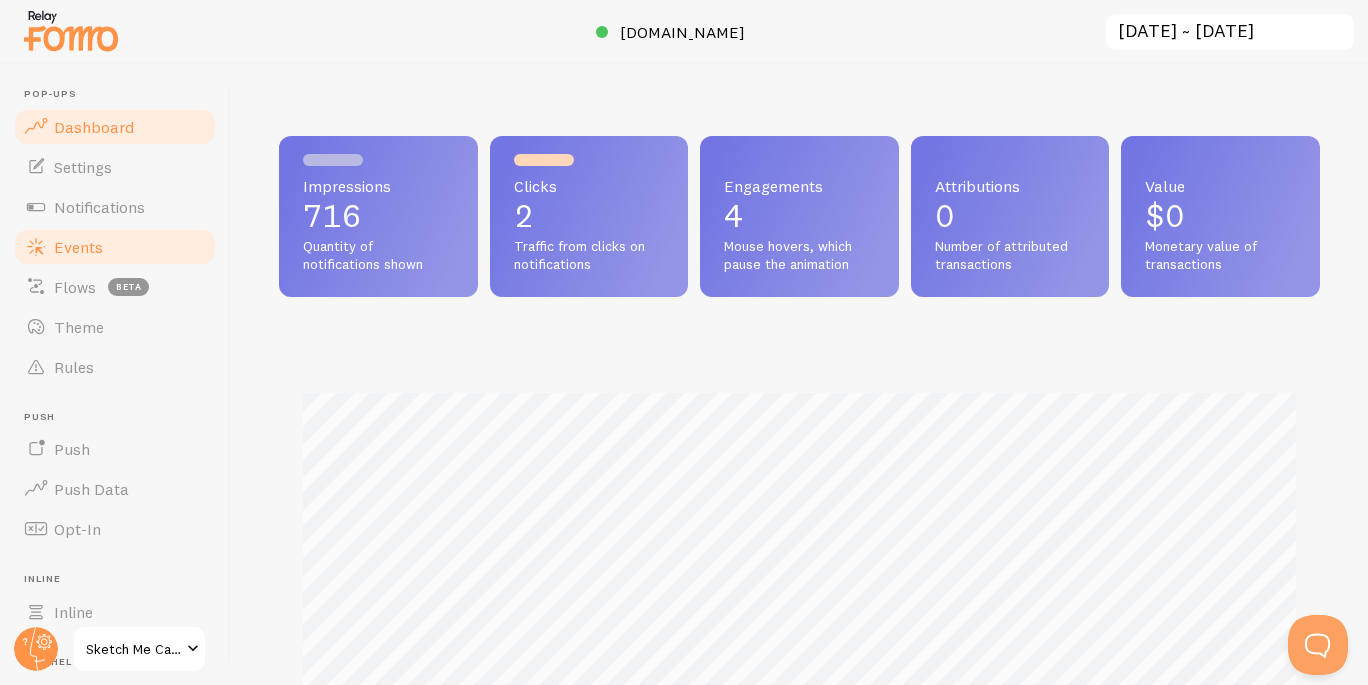 click on "Events" at bounding box center [115, 247] 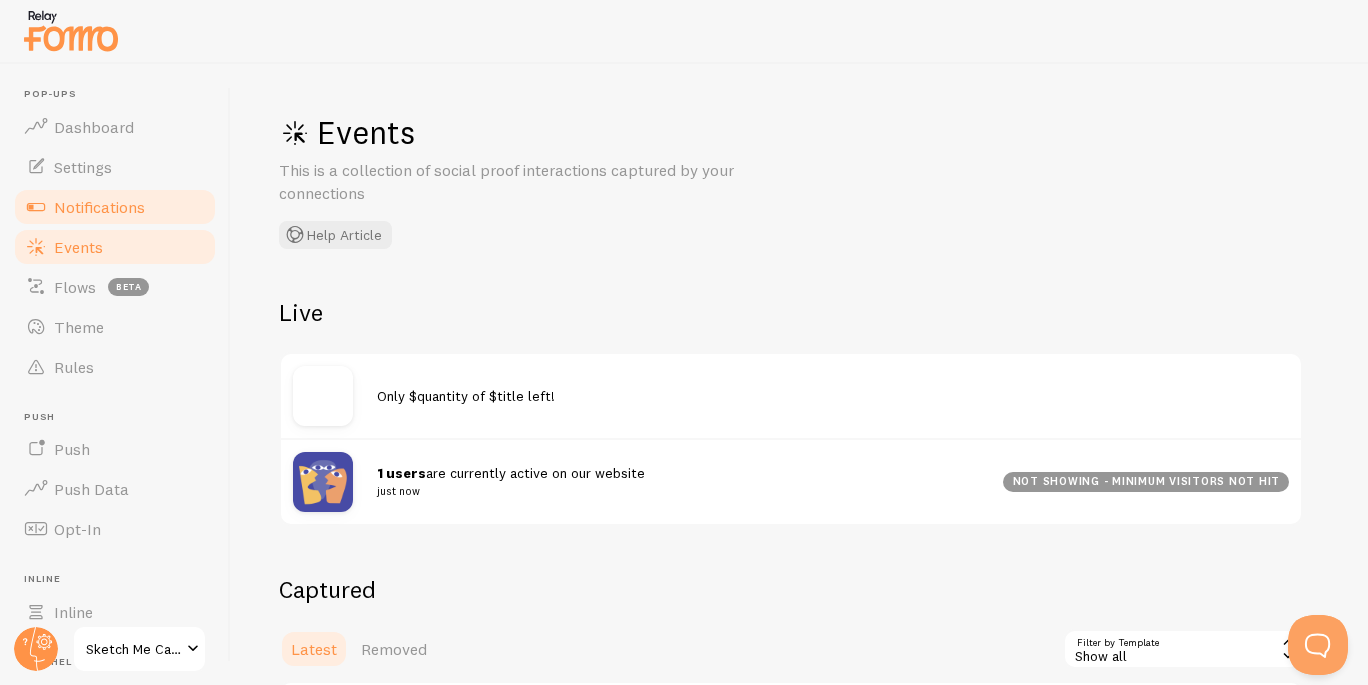 click on "Notifications" at bounding box center (99, 207) 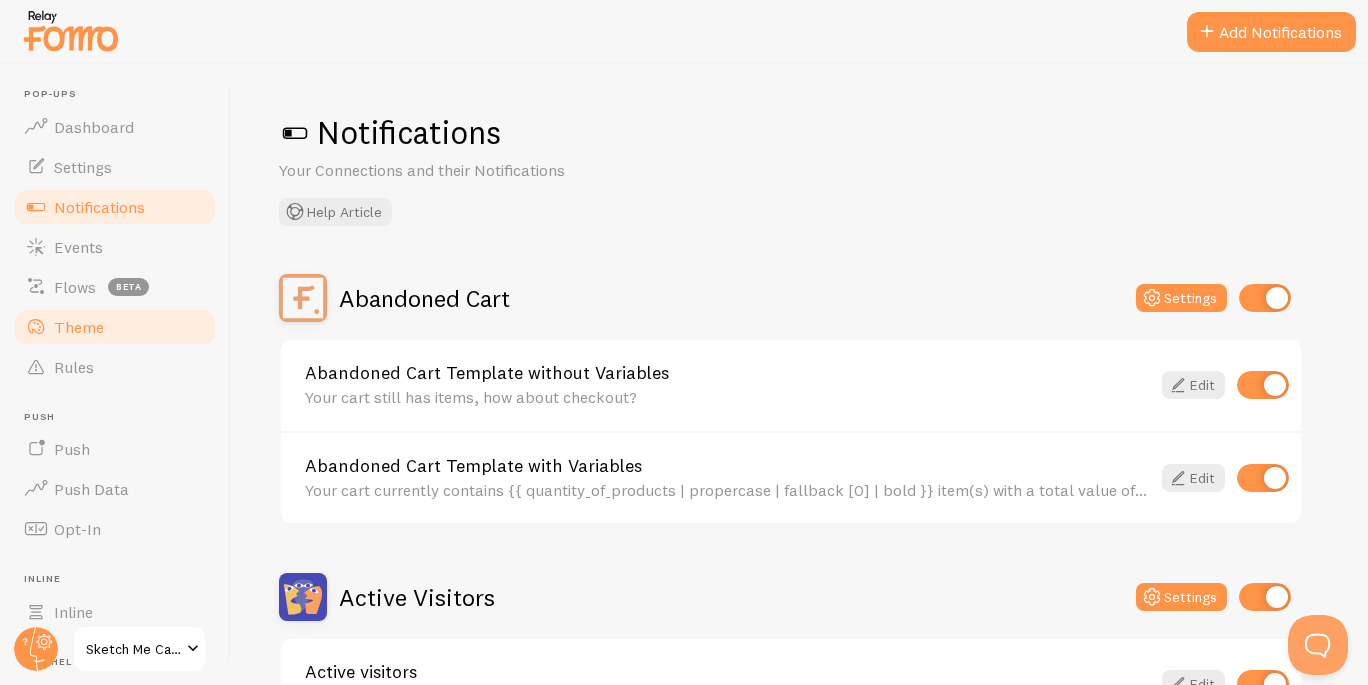 click on "Theme" at bounding box center (115, 327) 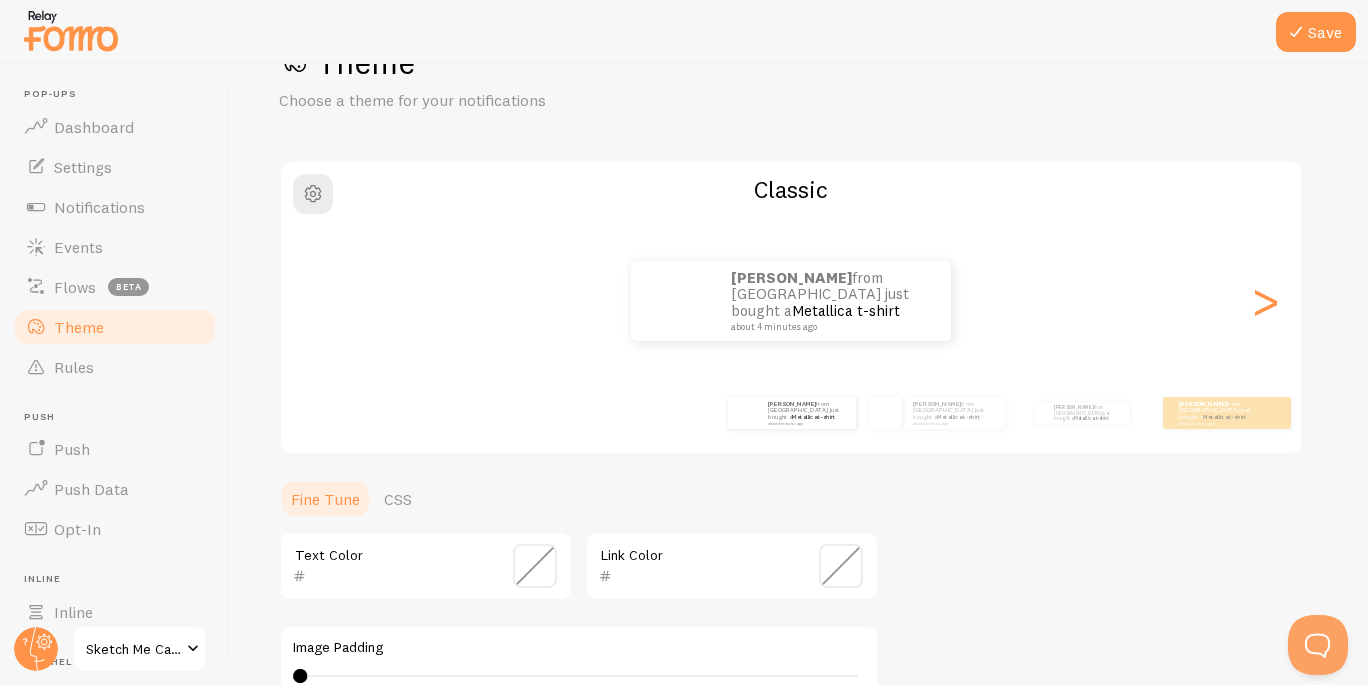 scroll, scrollTop: 73, scrollLeft: 0, axis: vertical 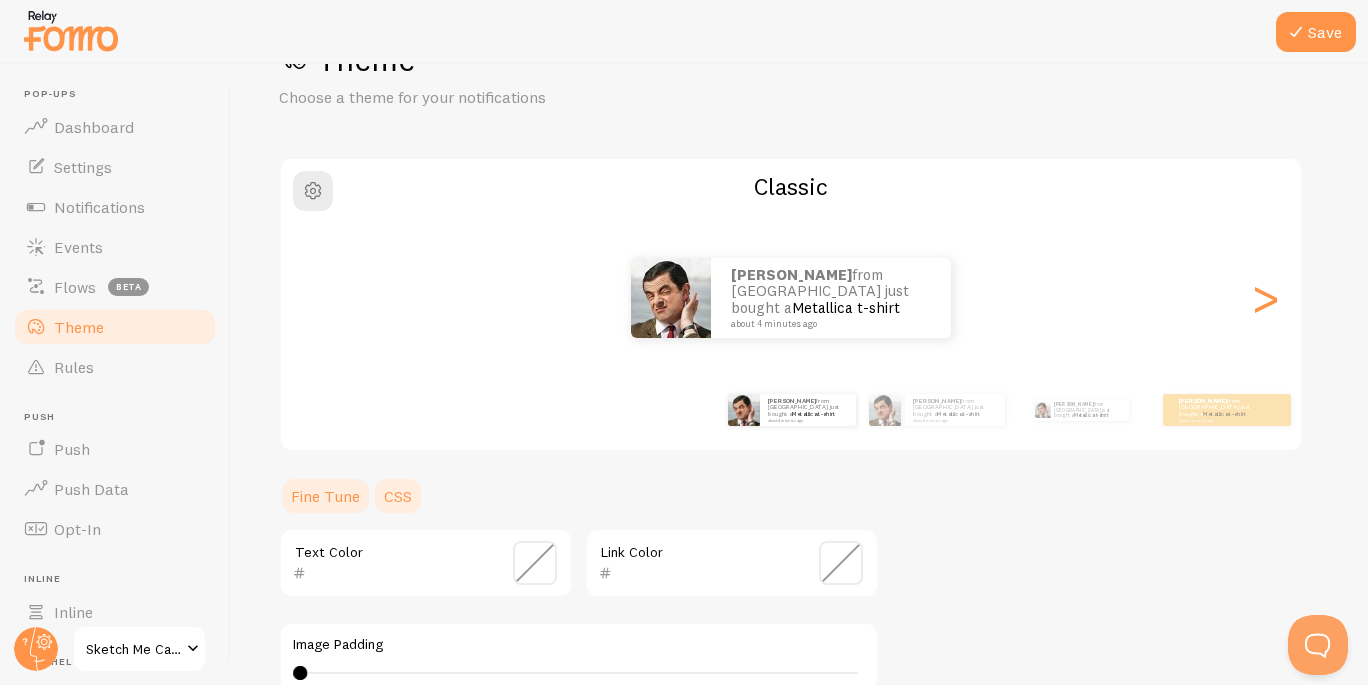 click on "CSS" at bounding box center (398, 496) 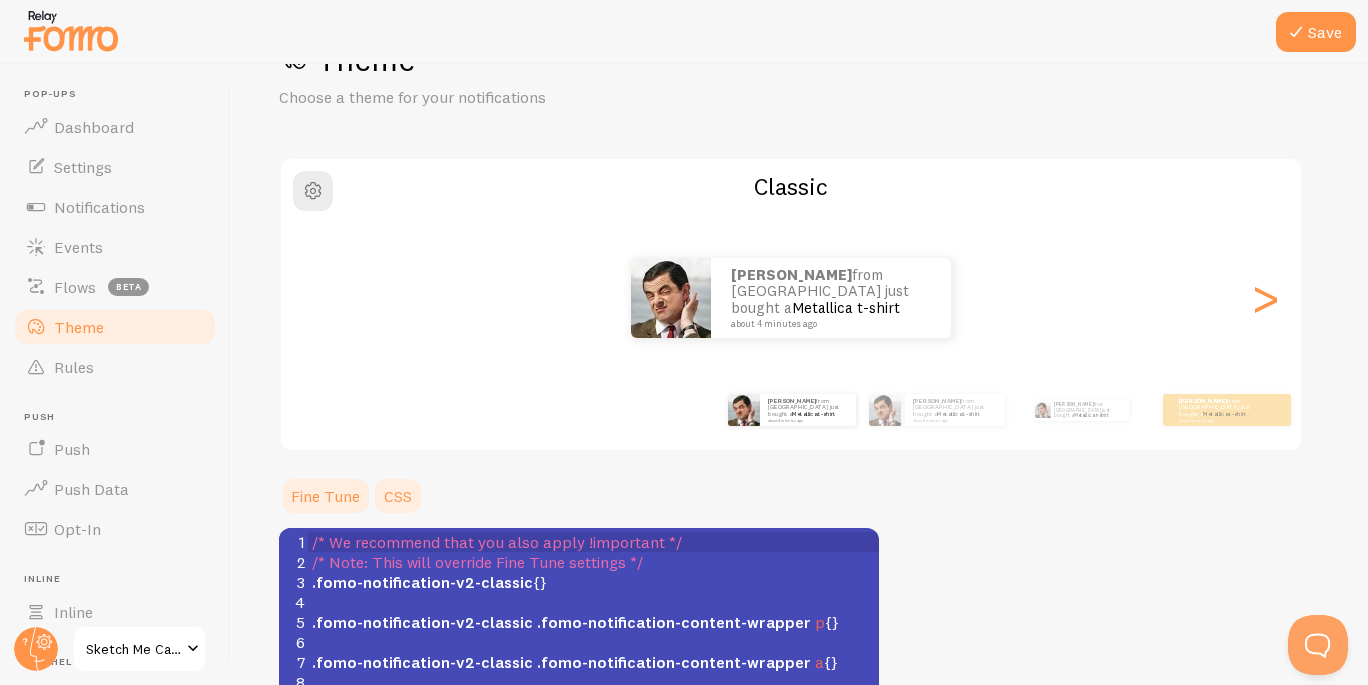 click on "Fine Tune" at bounding box center [325, 496] 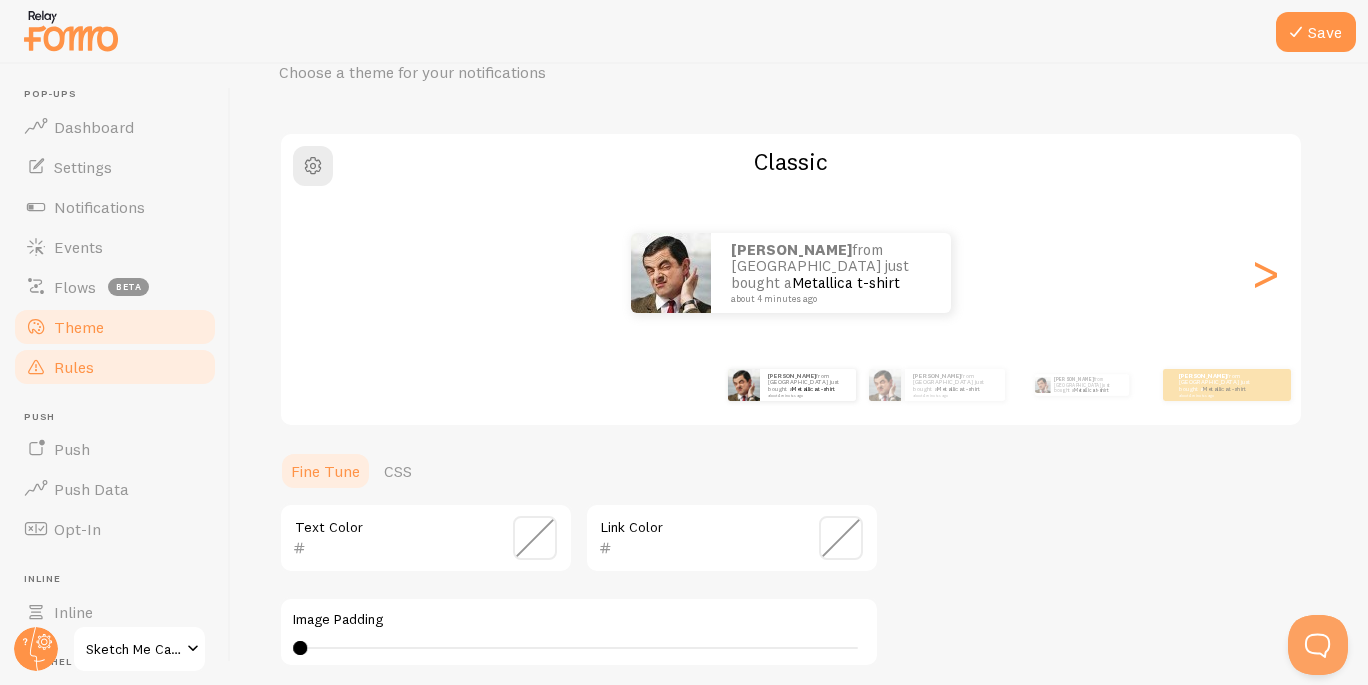 scroll, scrollTop: 0, scrollLeft: 0, axis: both 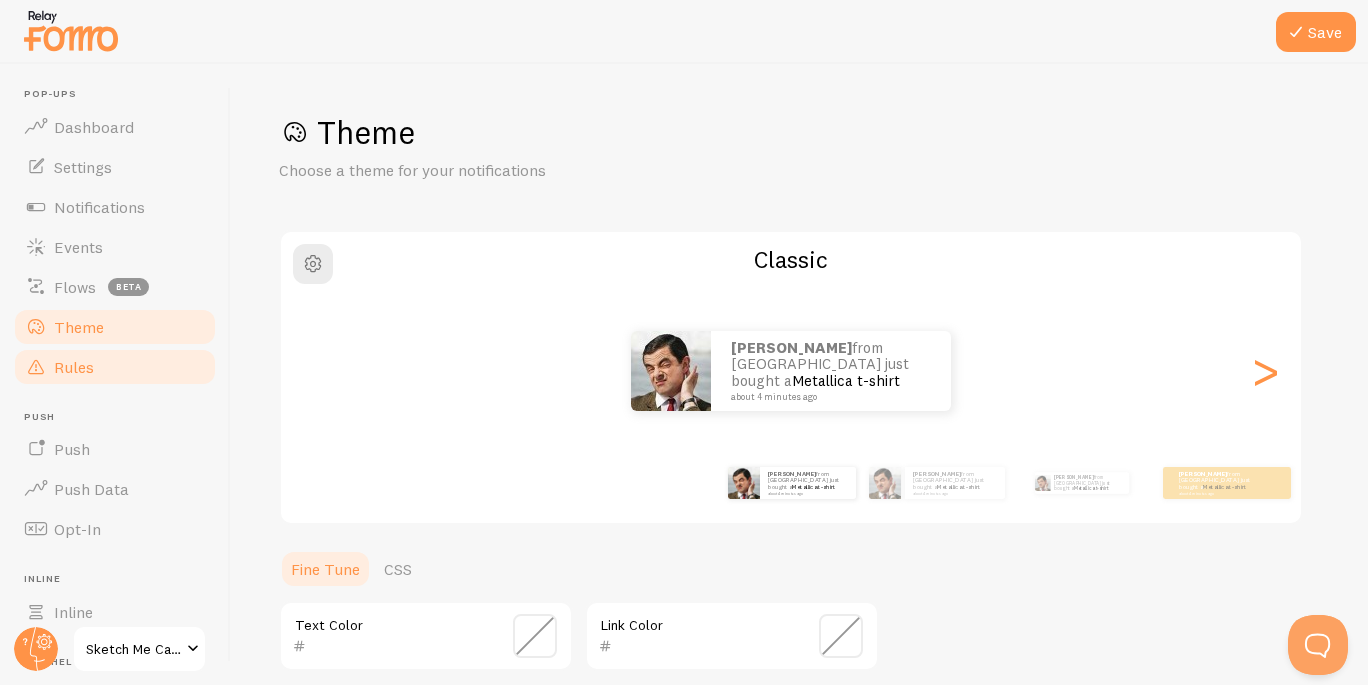 click on "Rules" at bounding box center (115, 367) 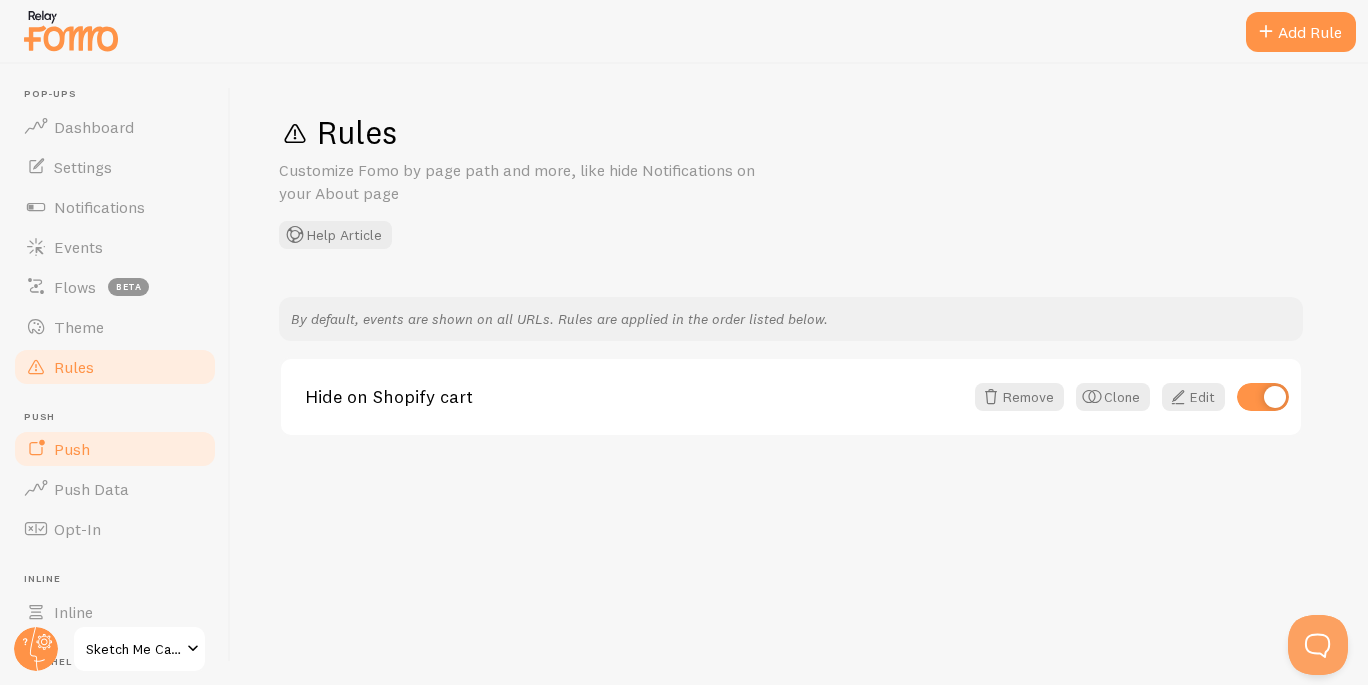 click on "Push" at bounding box center (115, 449) 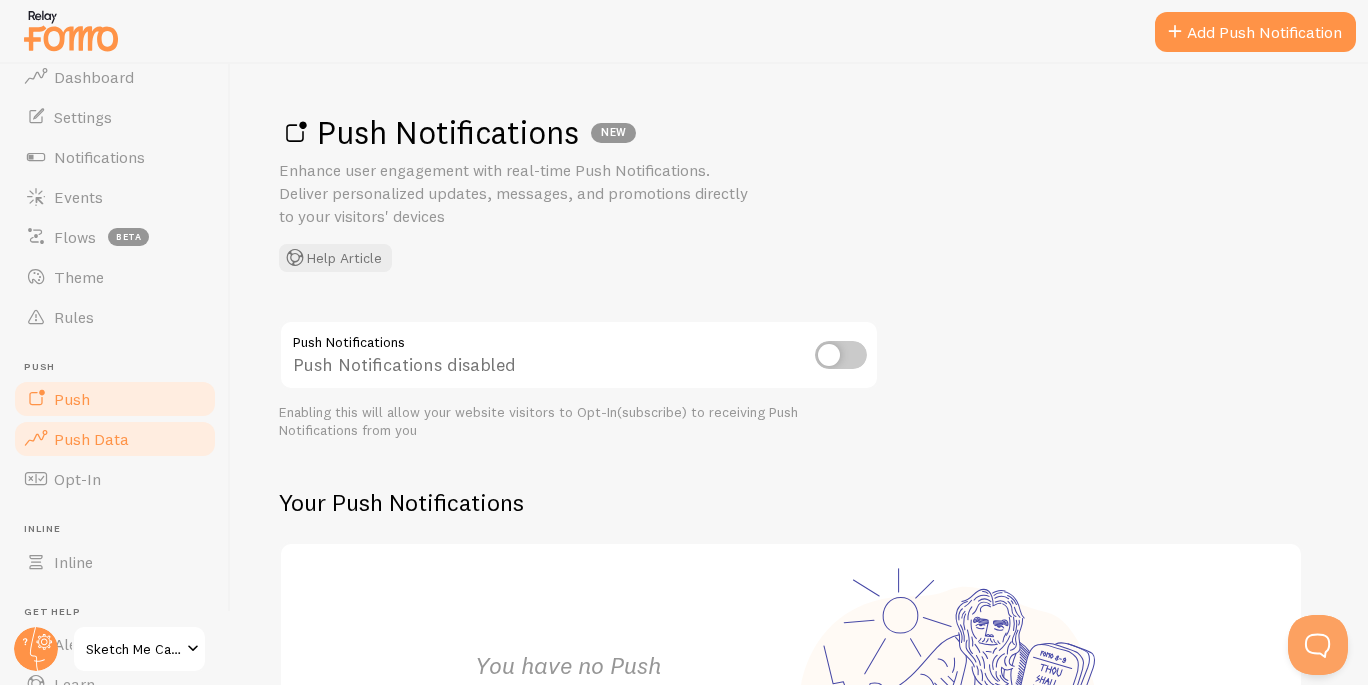 scroll, scrollTop: 52, scrollLeft: 0, axis: vertical 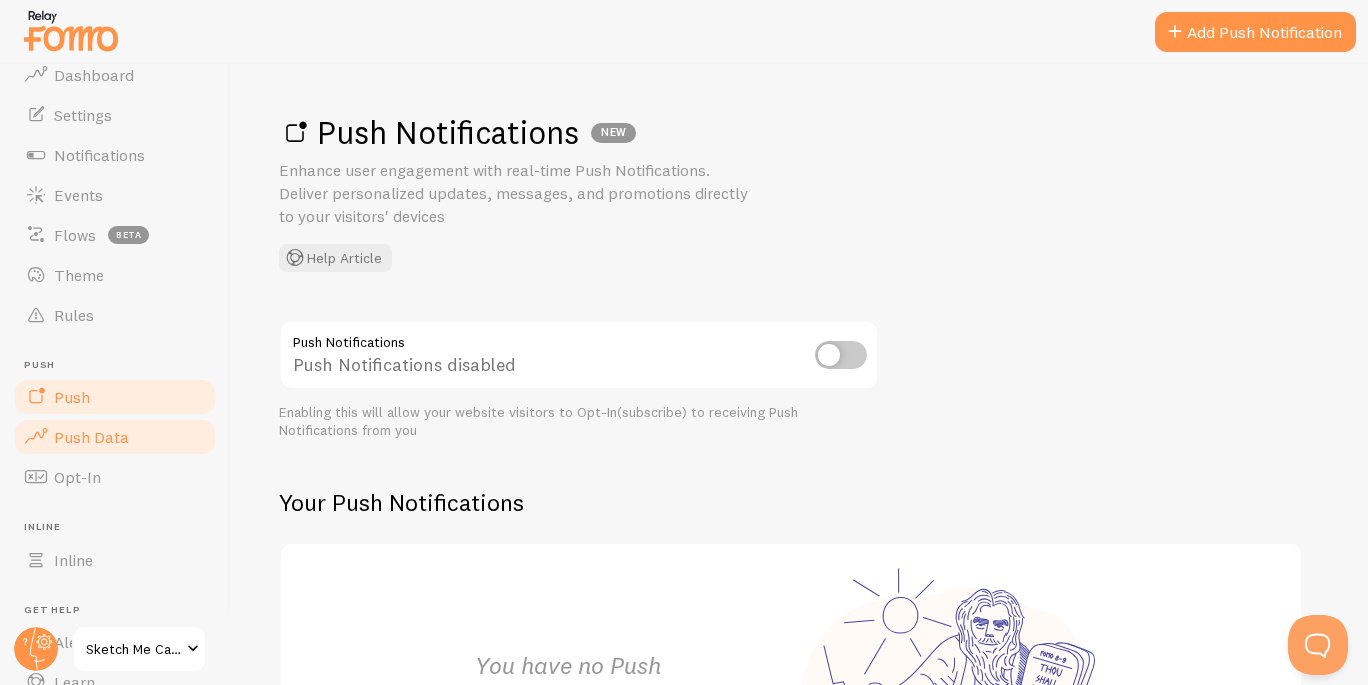click on "Push Data" at bounding box center (91, 437) 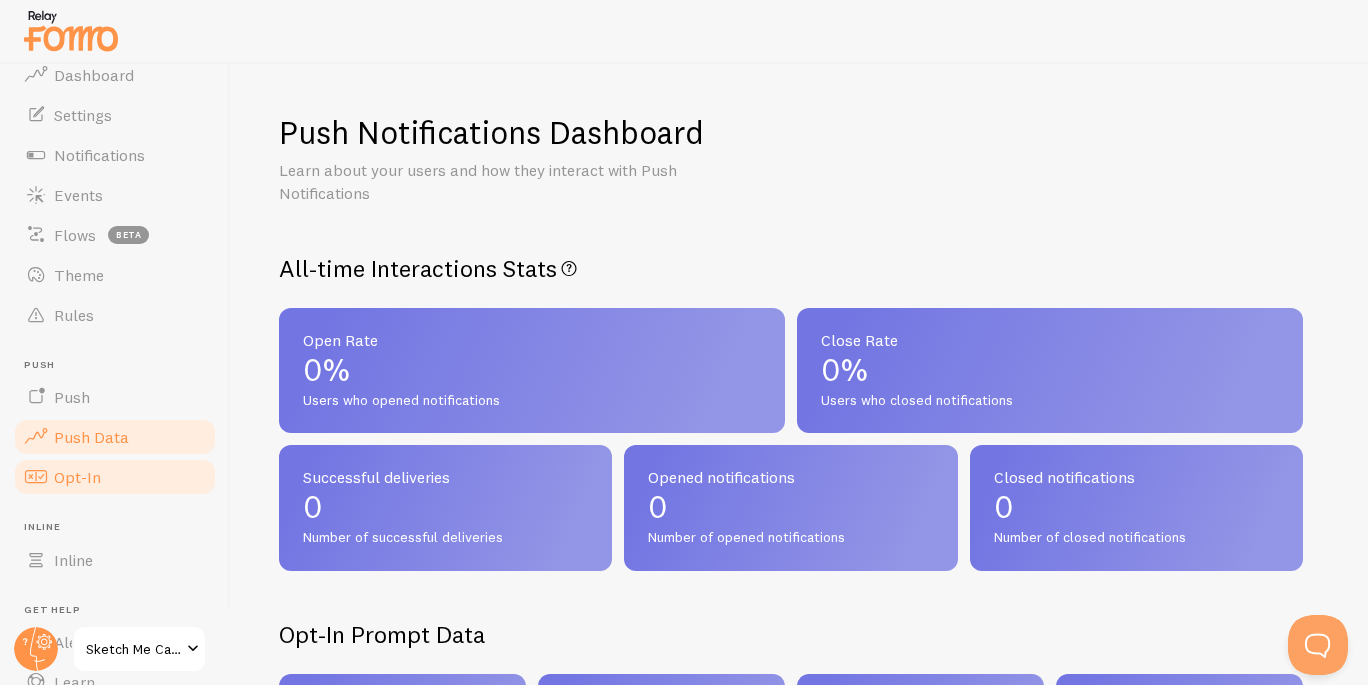 click on "Opt-In" at bounding box center (115, 477) 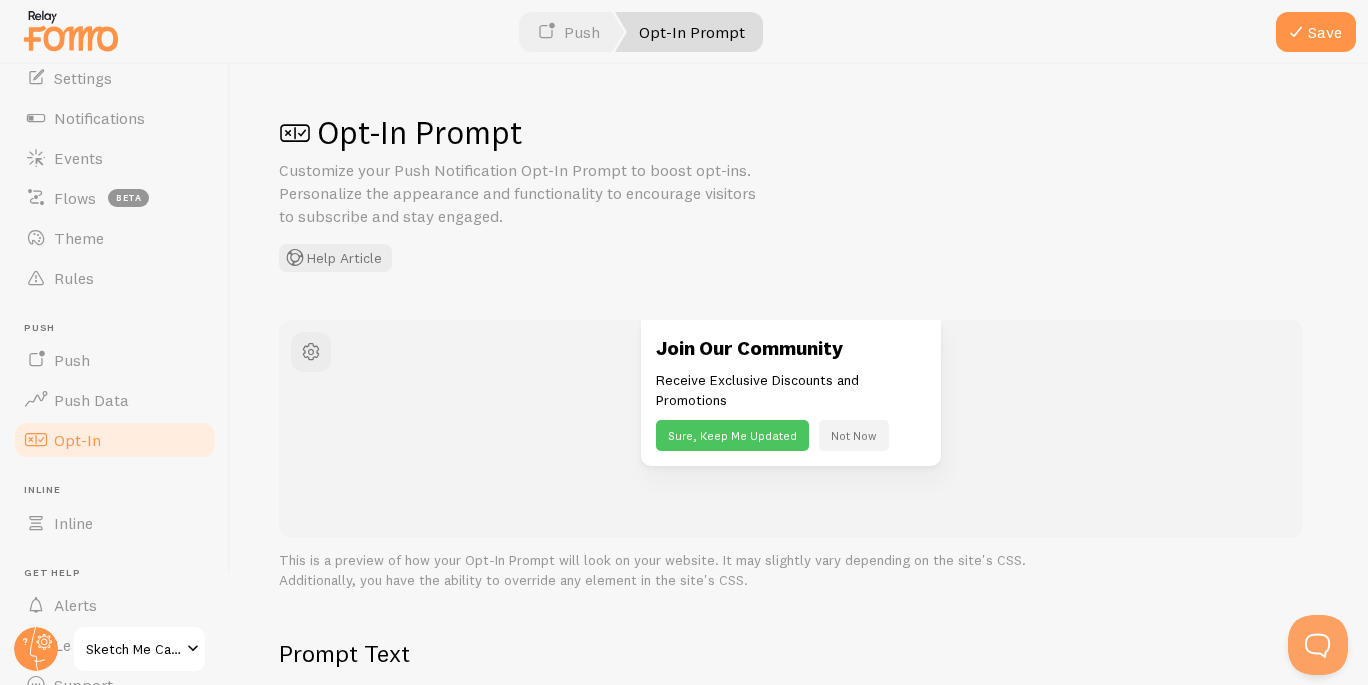 scroll, scrollTop: 100, scrollLeft: 0, axis: vertical 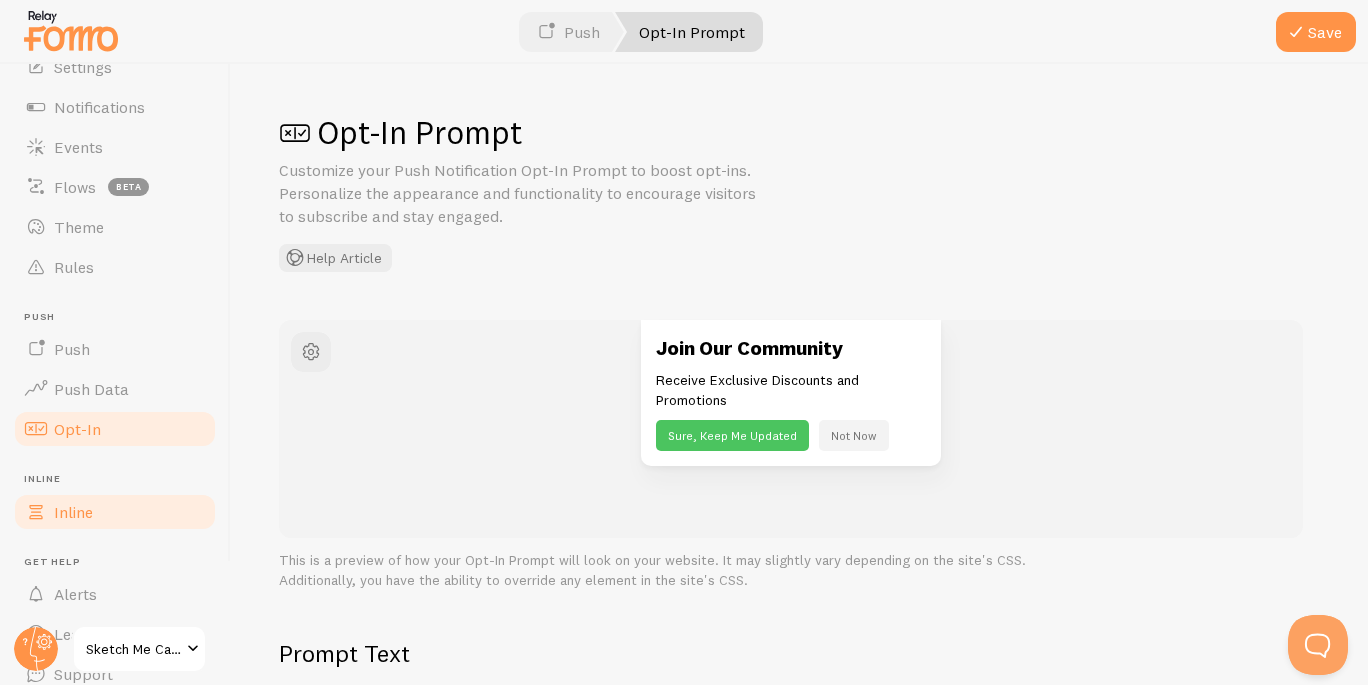 click on "Inline" at bounding box center [115, 512] 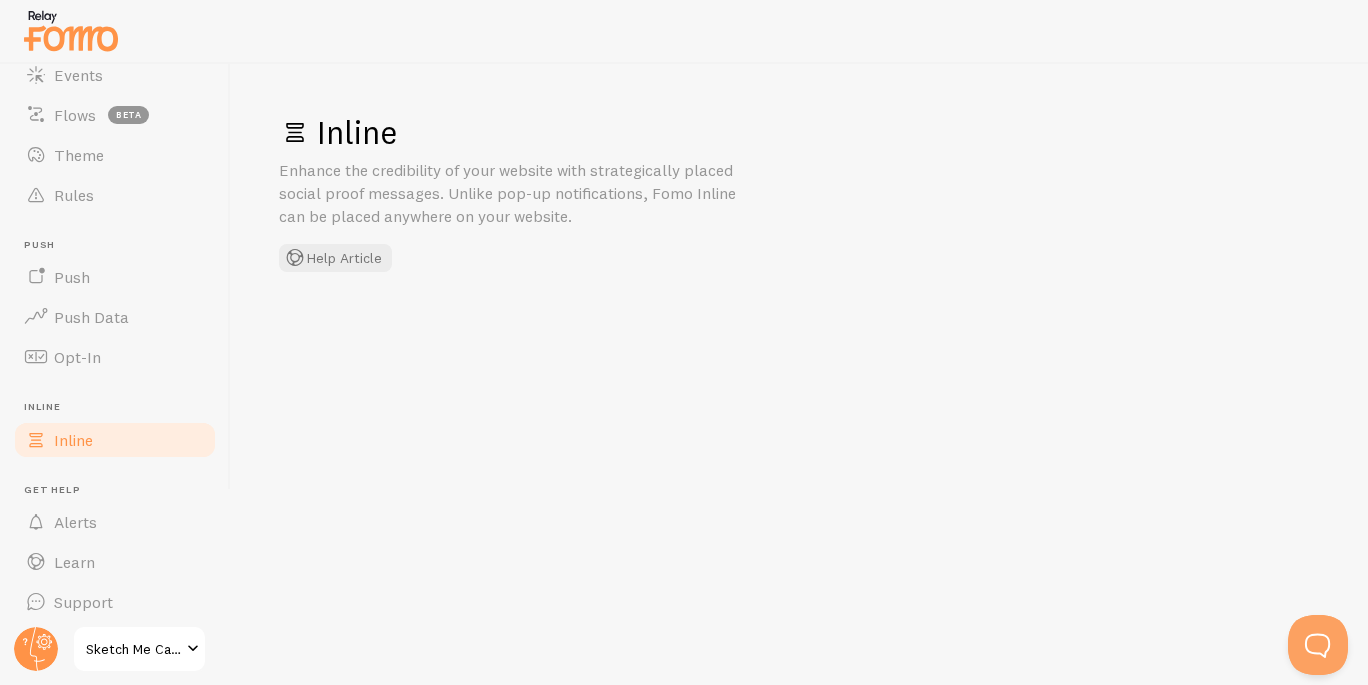 scroll, scrollTop: 181, scrollLeft: 0, axis: vertical 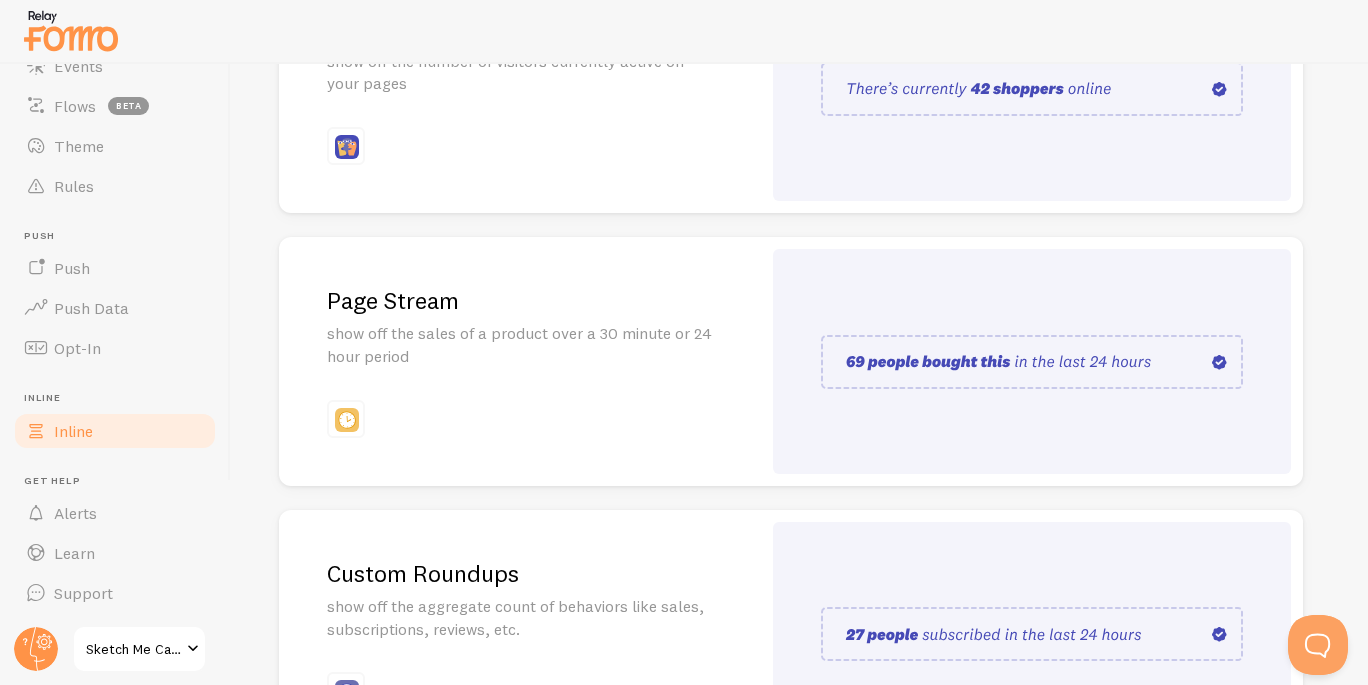 click on "Page Stream   show off the sales of a product over a 30 minute or 24 hour period" at bounding box center [520, 361] 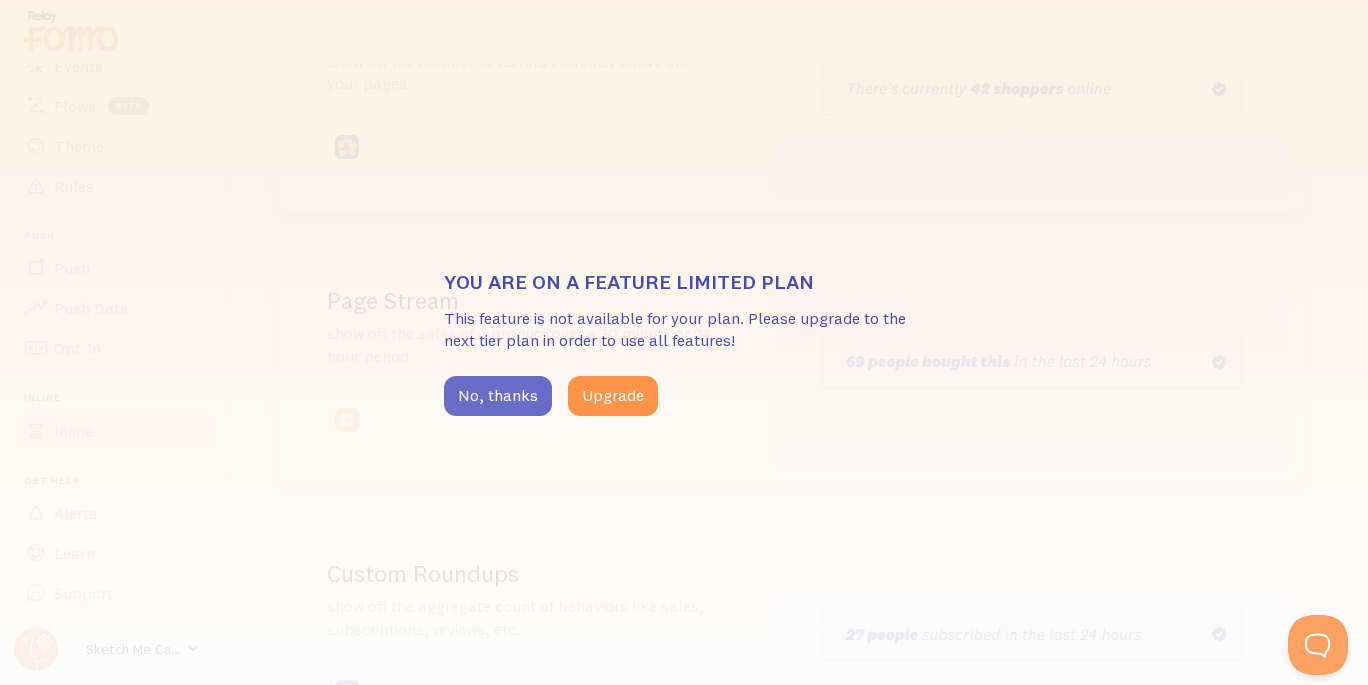 click on "No, thanks" at bounding box center (498, 396) 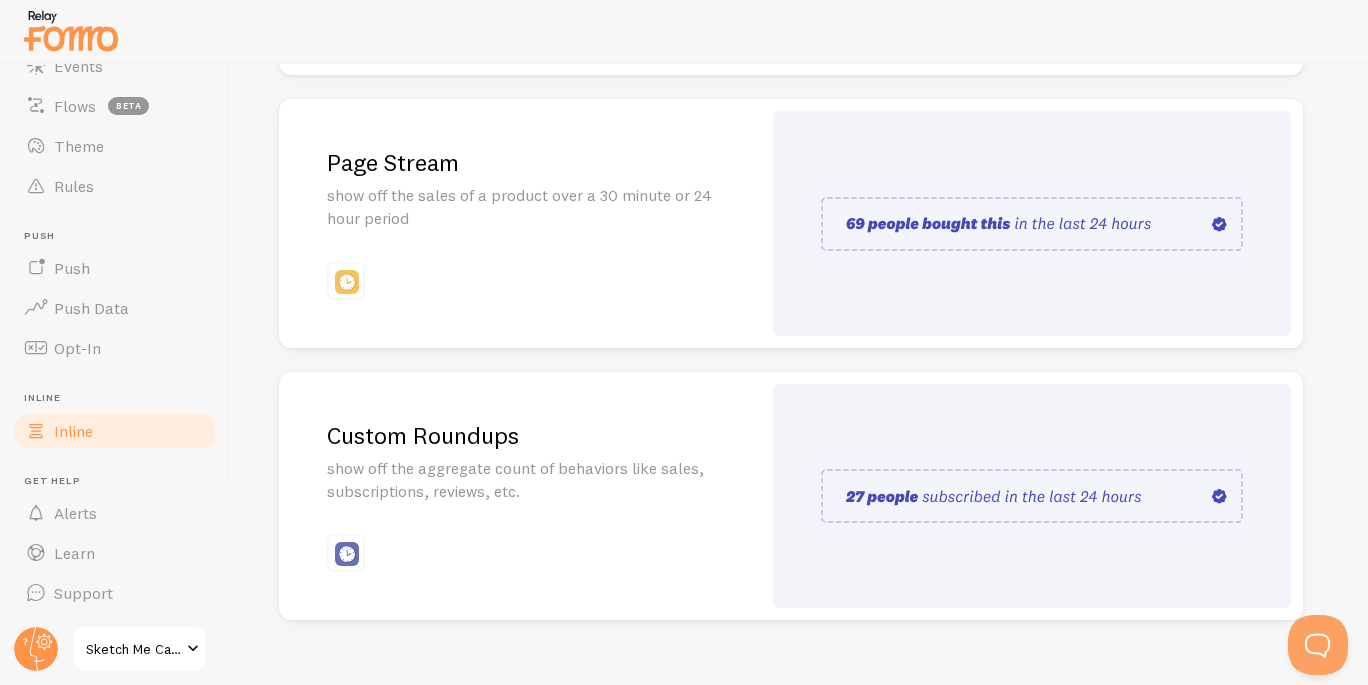 scroll, scrollTop: 524, scrollLeft: 0, axis: vertical 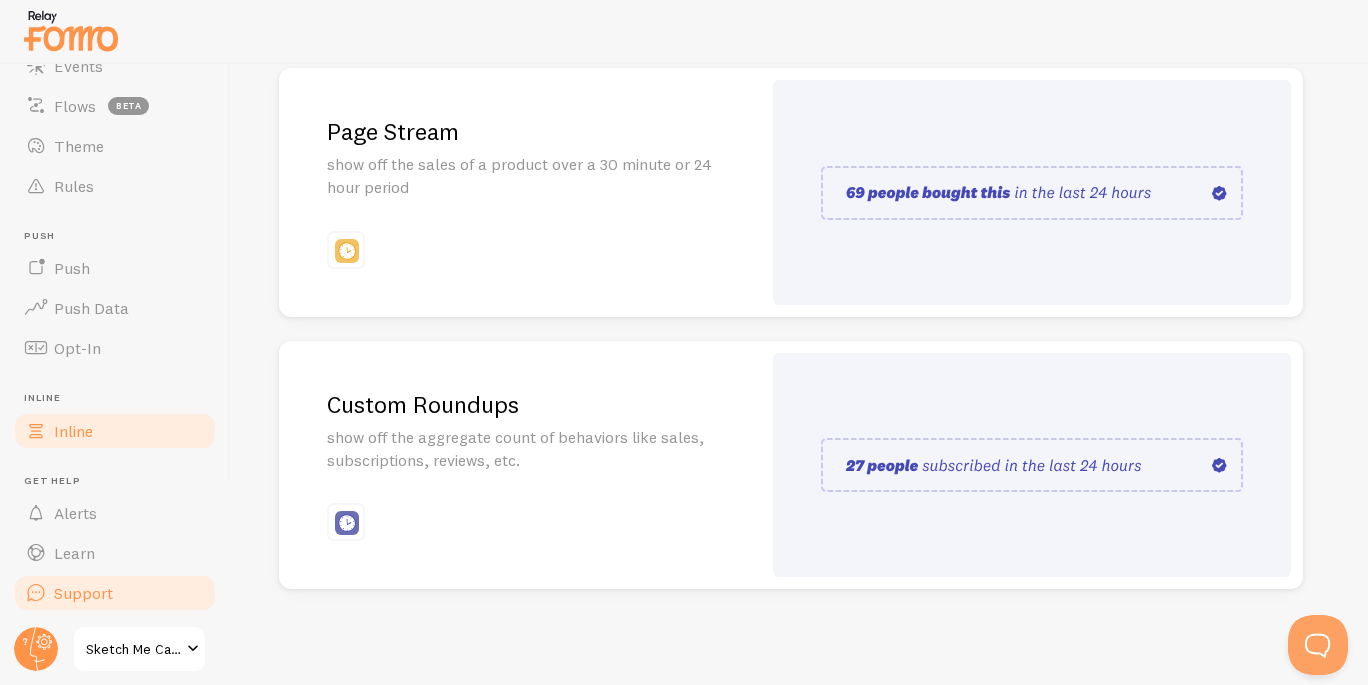 click on "Support" at bounding box center [115, 593] 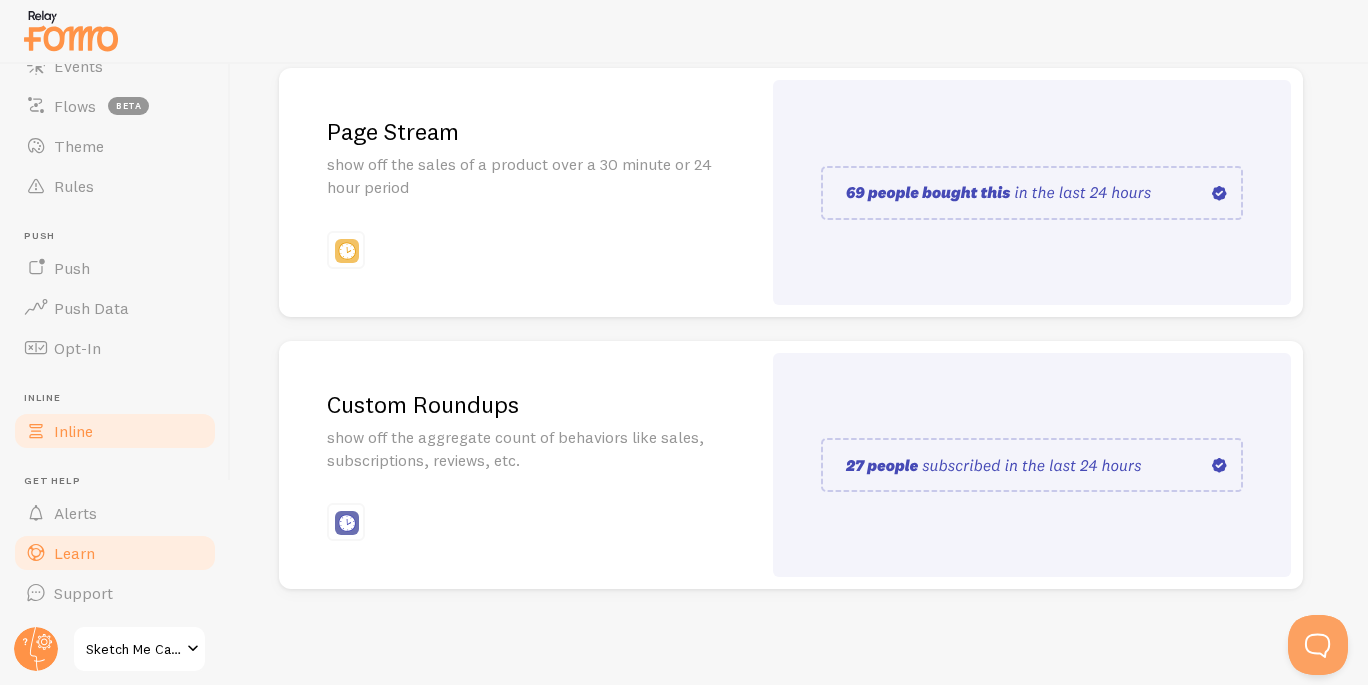click on "Learn" at bounding box center [115, 553] 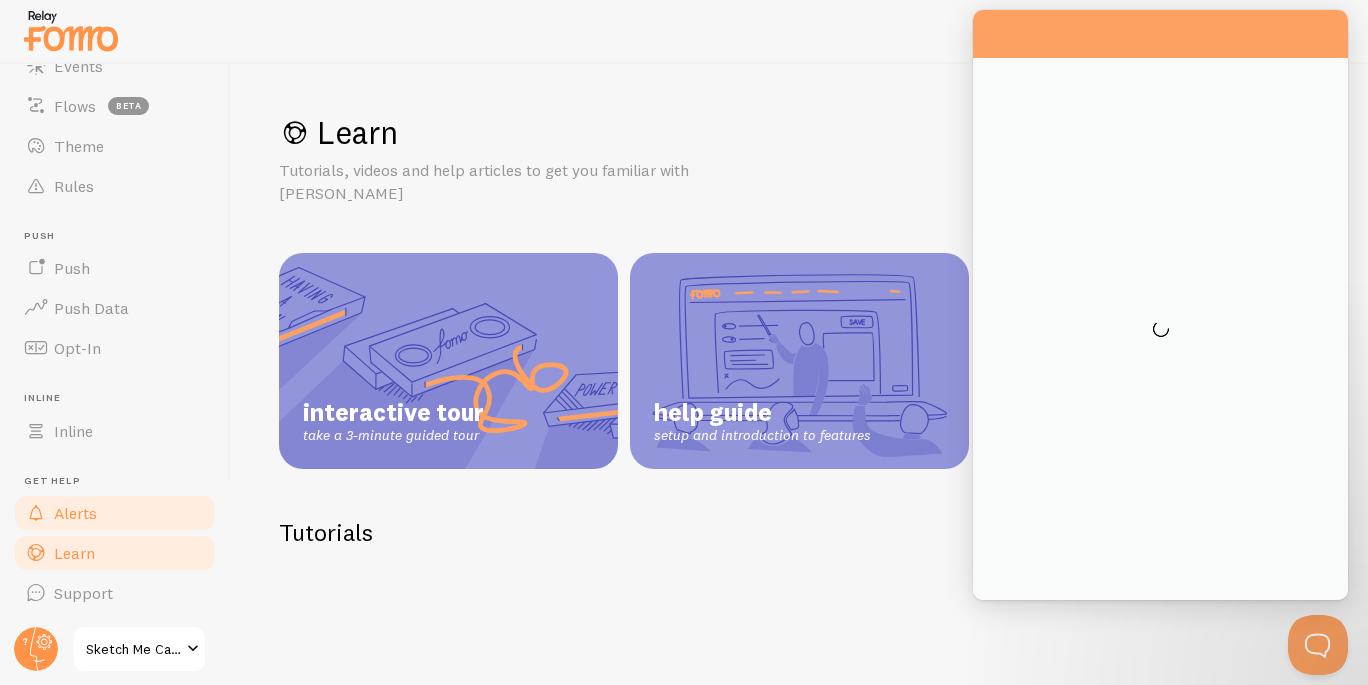 scroll, scrollTop: 0, scrollLeft: 0, axis: both 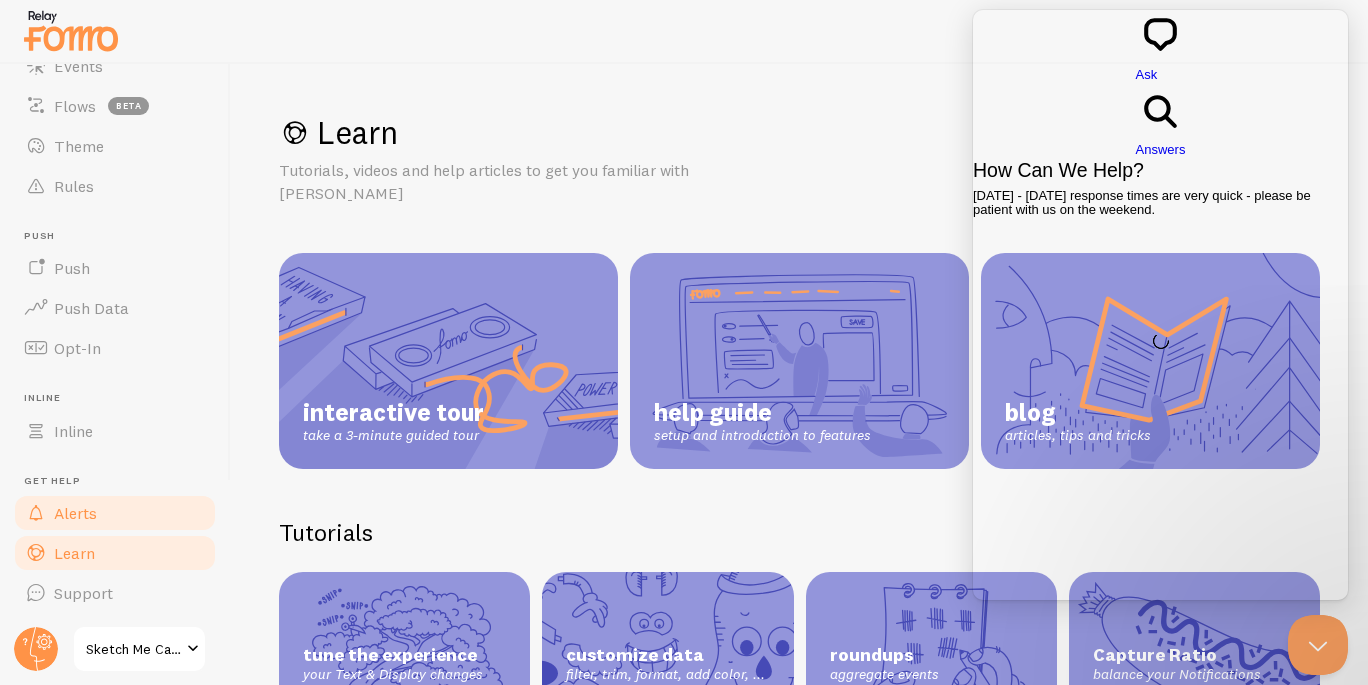 click on "Alerts" at bounding box center [115, 513] 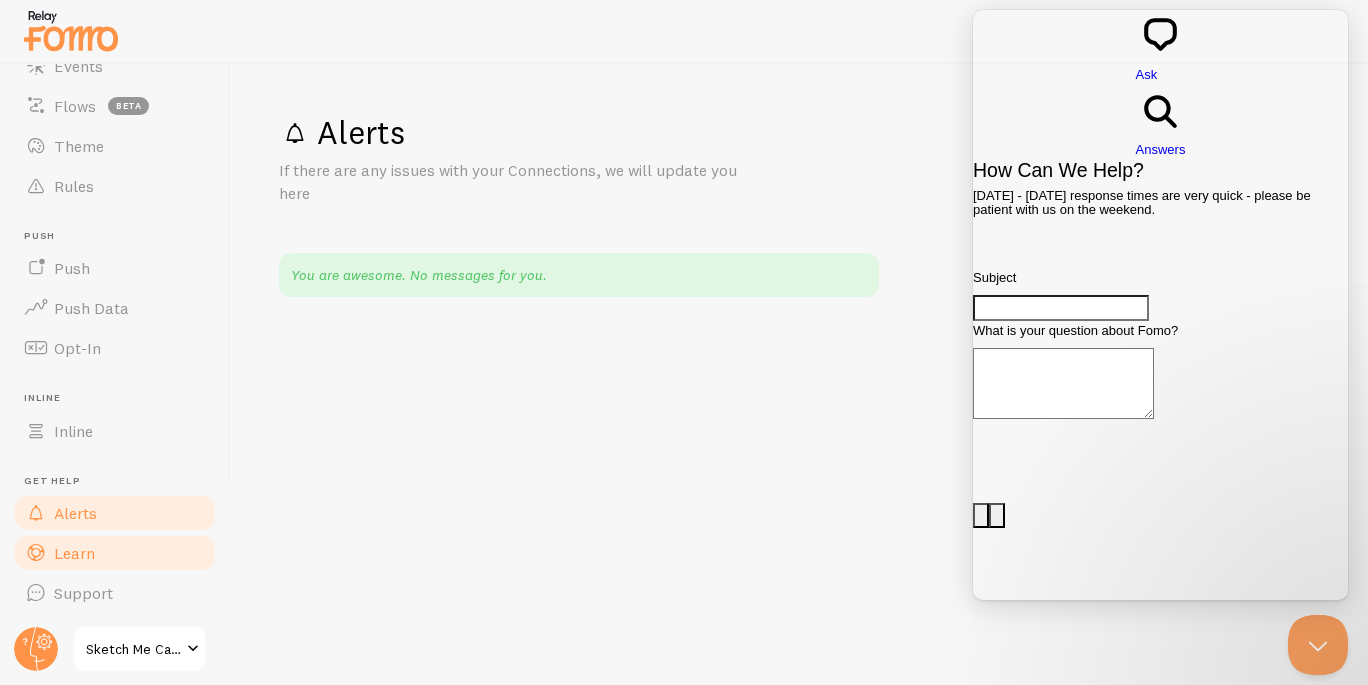 click on "Learn" at bounding box center (115, 553) 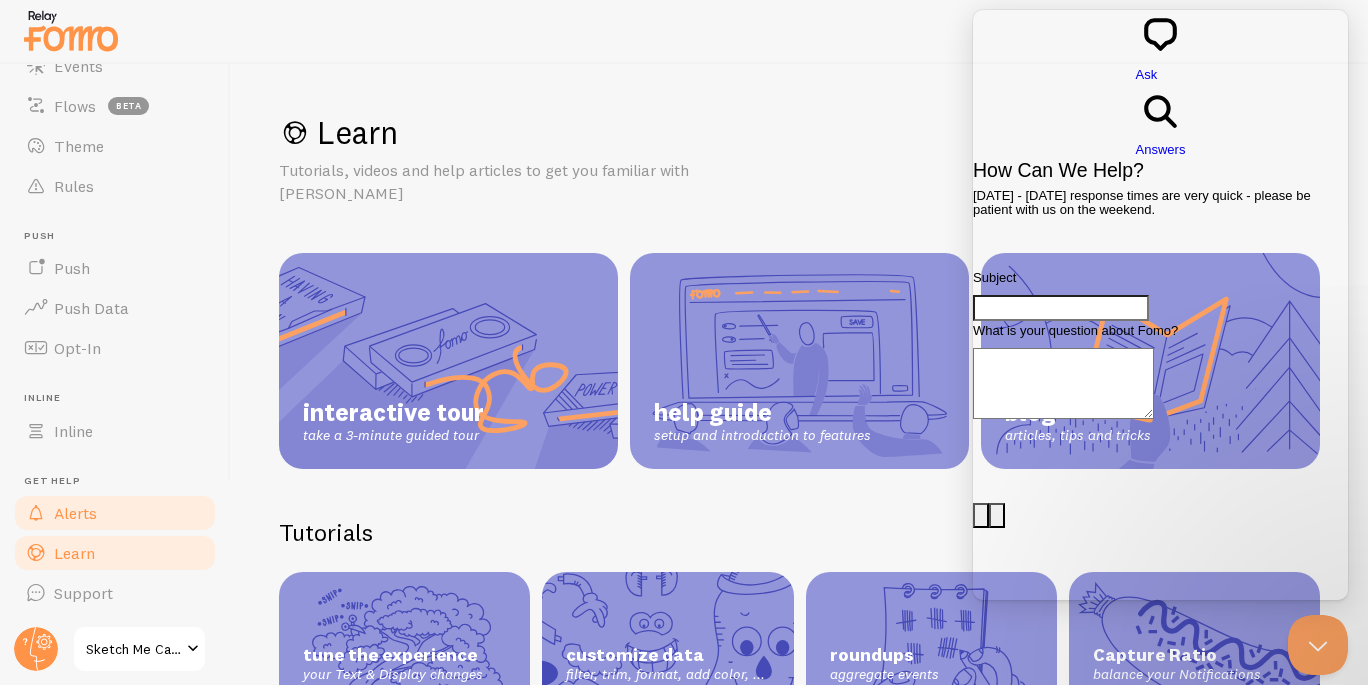 click on "Alerts" at bounding box center (115, 513) 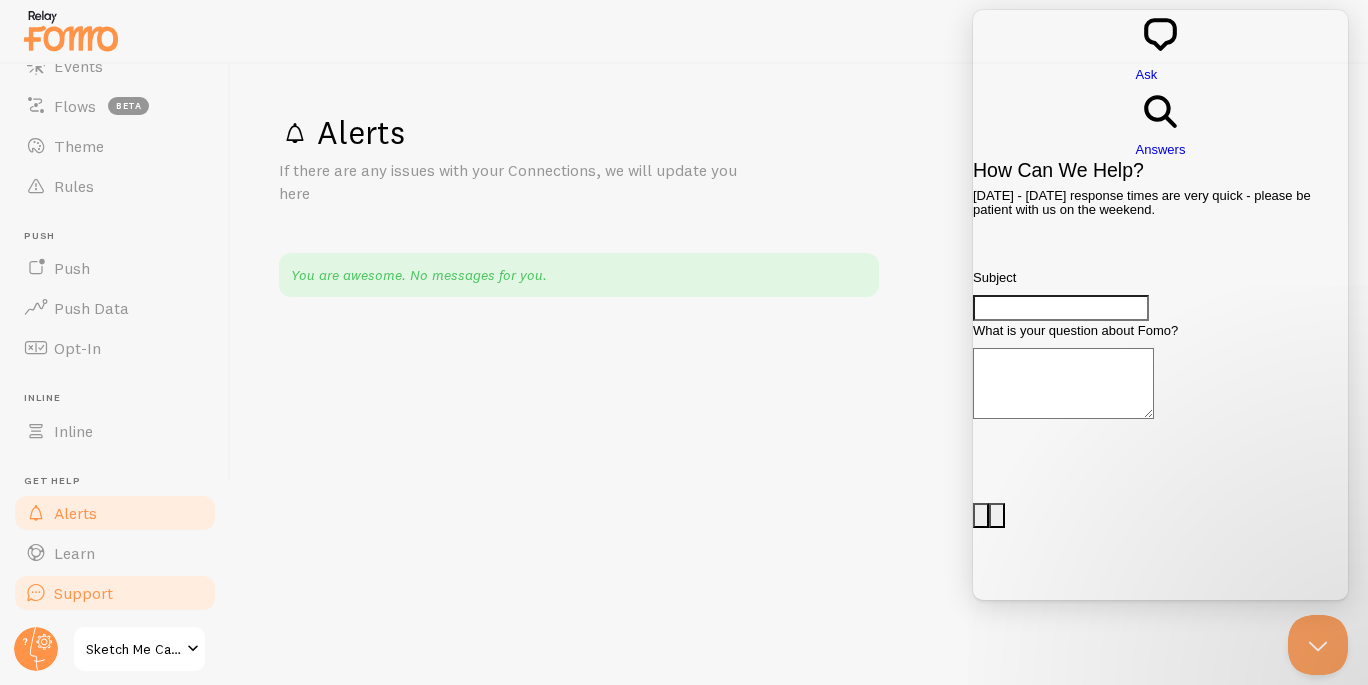 click on "Support" at bounding box center (83, 593) 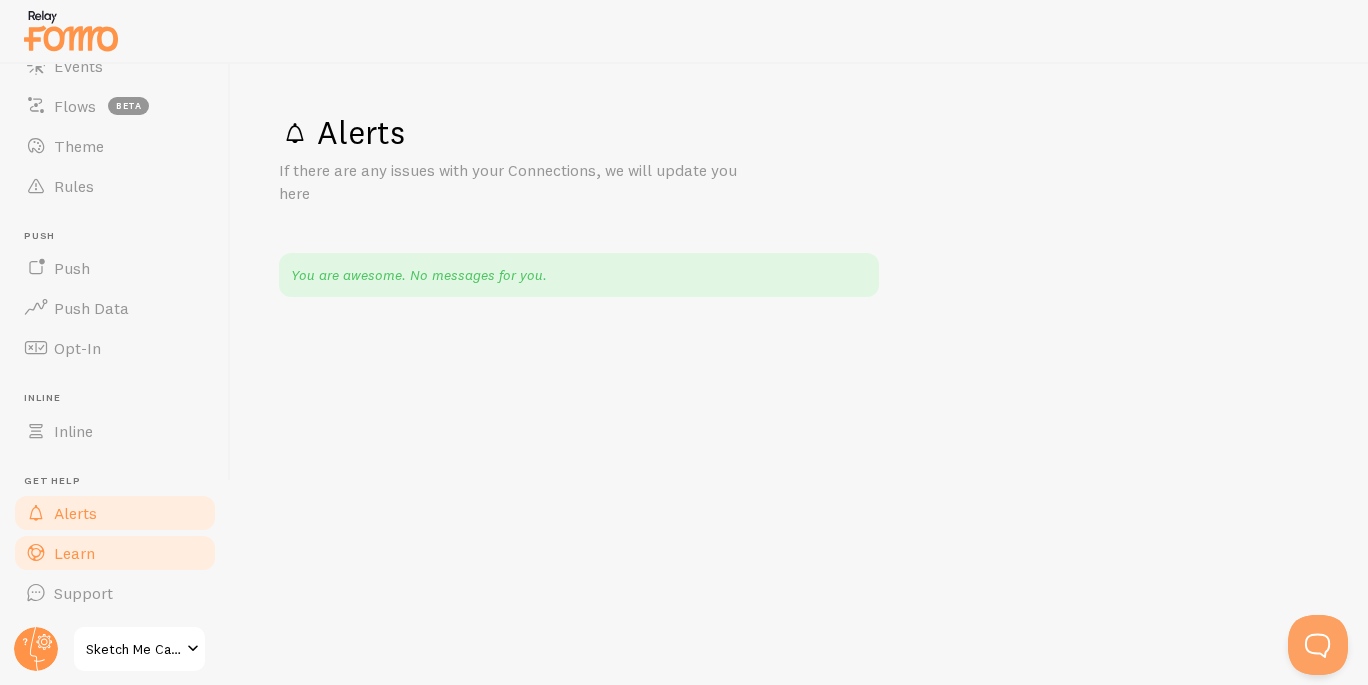 click on "Learn" at bounding box center [115, 553] 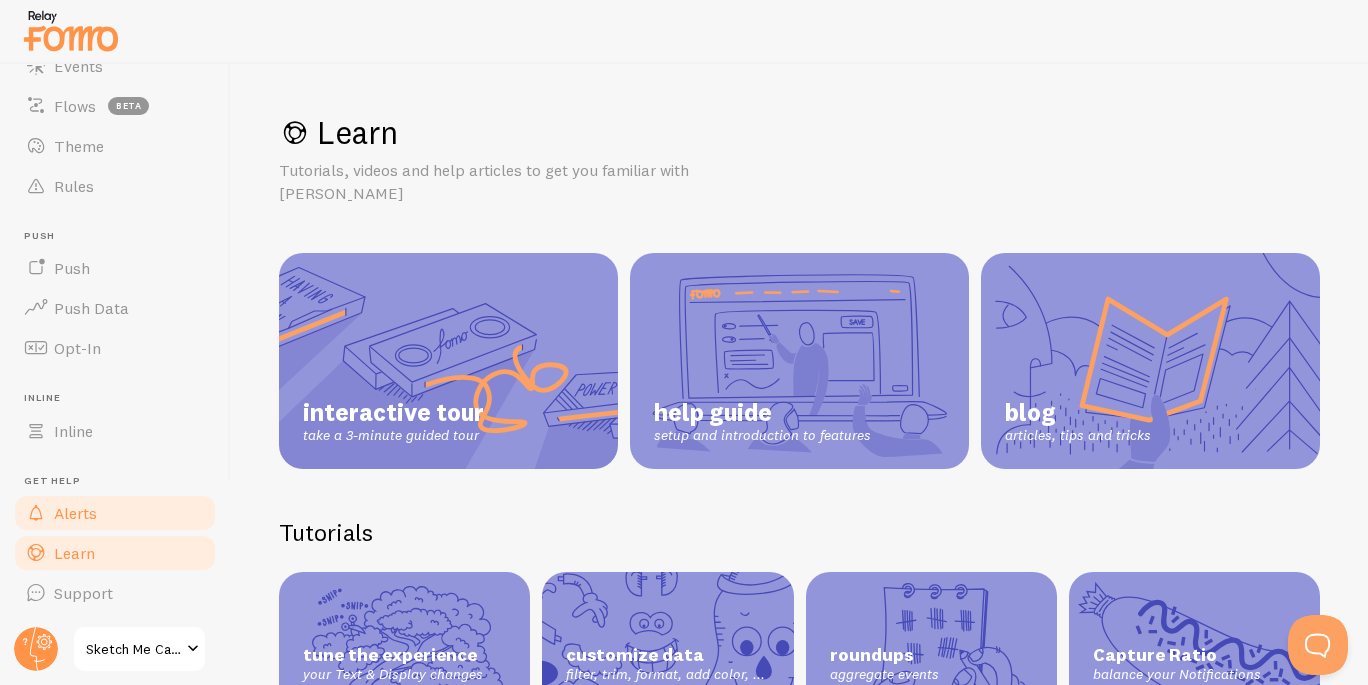 click on "Alerts" at bounding box center [115, 513] 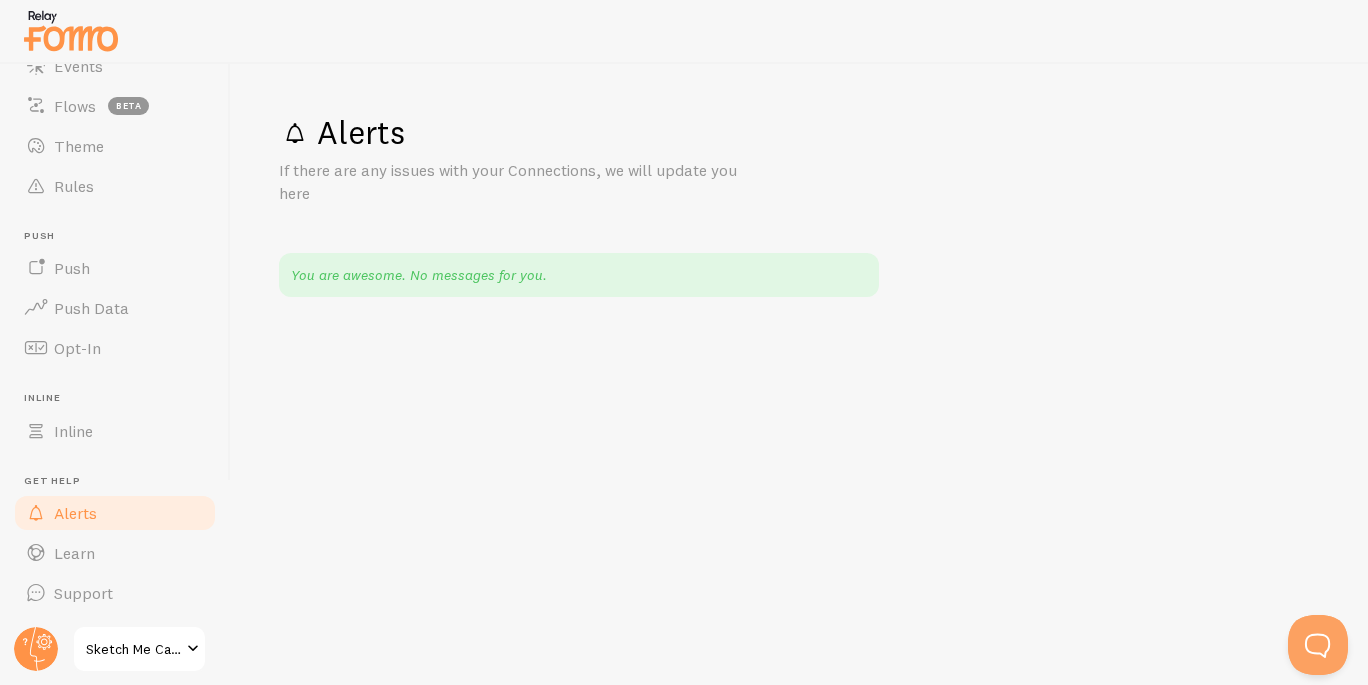 scroll, scrollTop: 0, scrollLeft: 0, axis: both 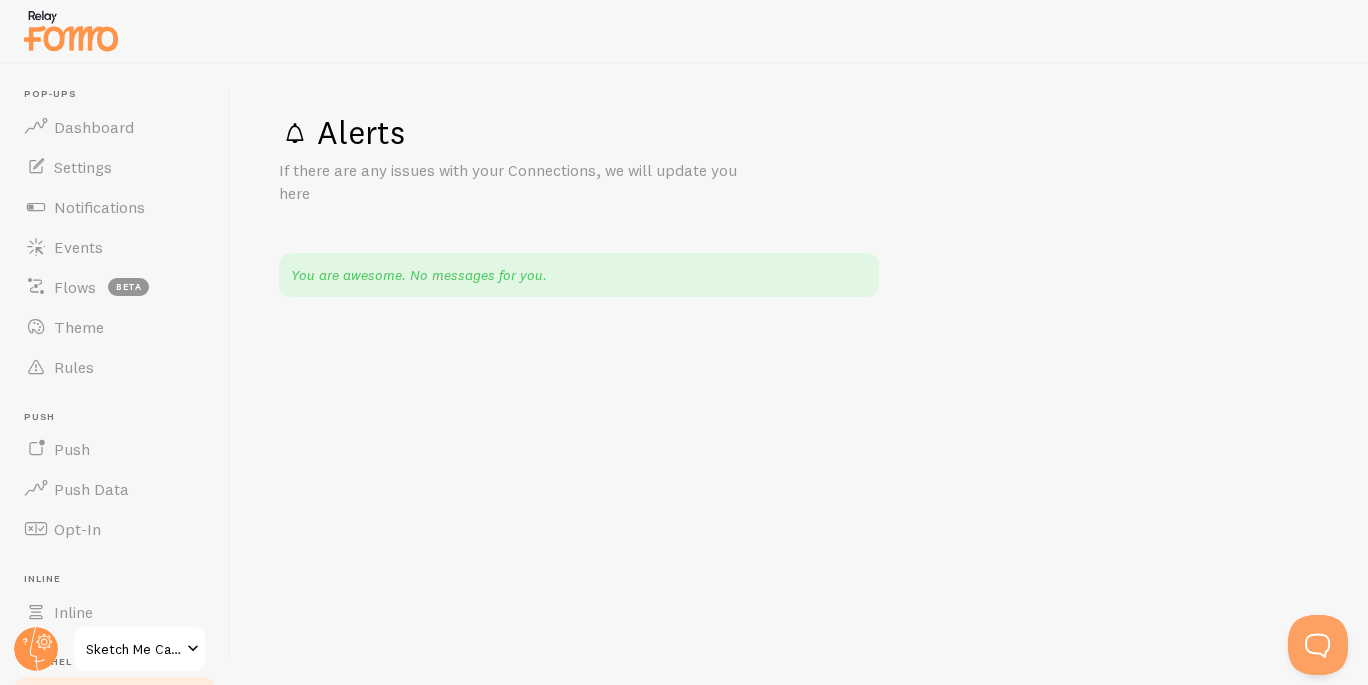 click at bounding box center [71, 30] 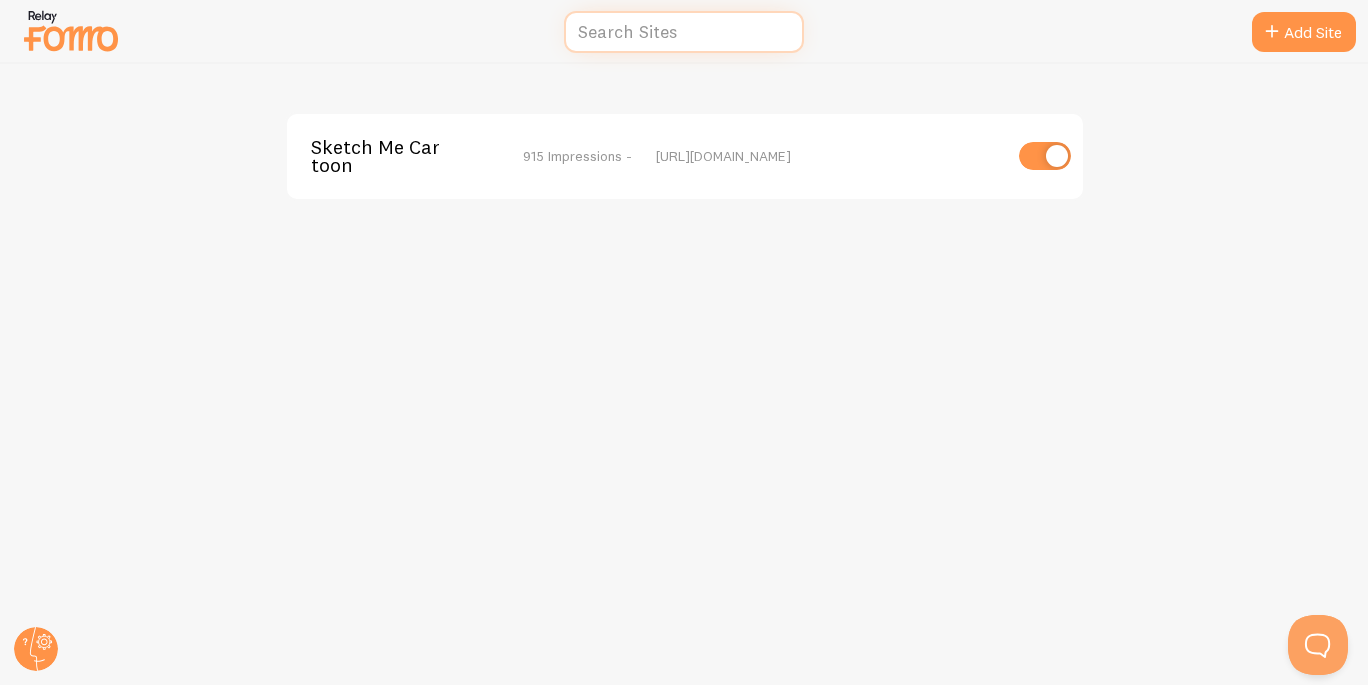 click at bounding box center [684, 32] 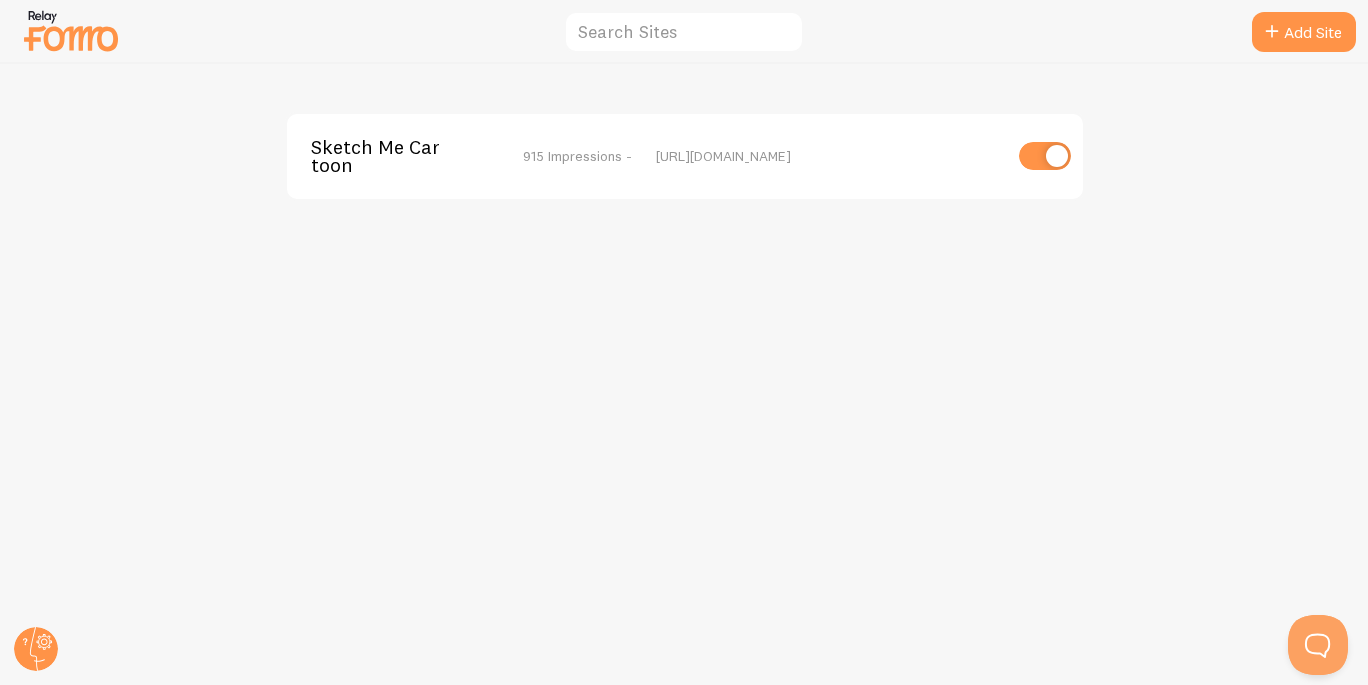 click at bounding box center (71, 30) 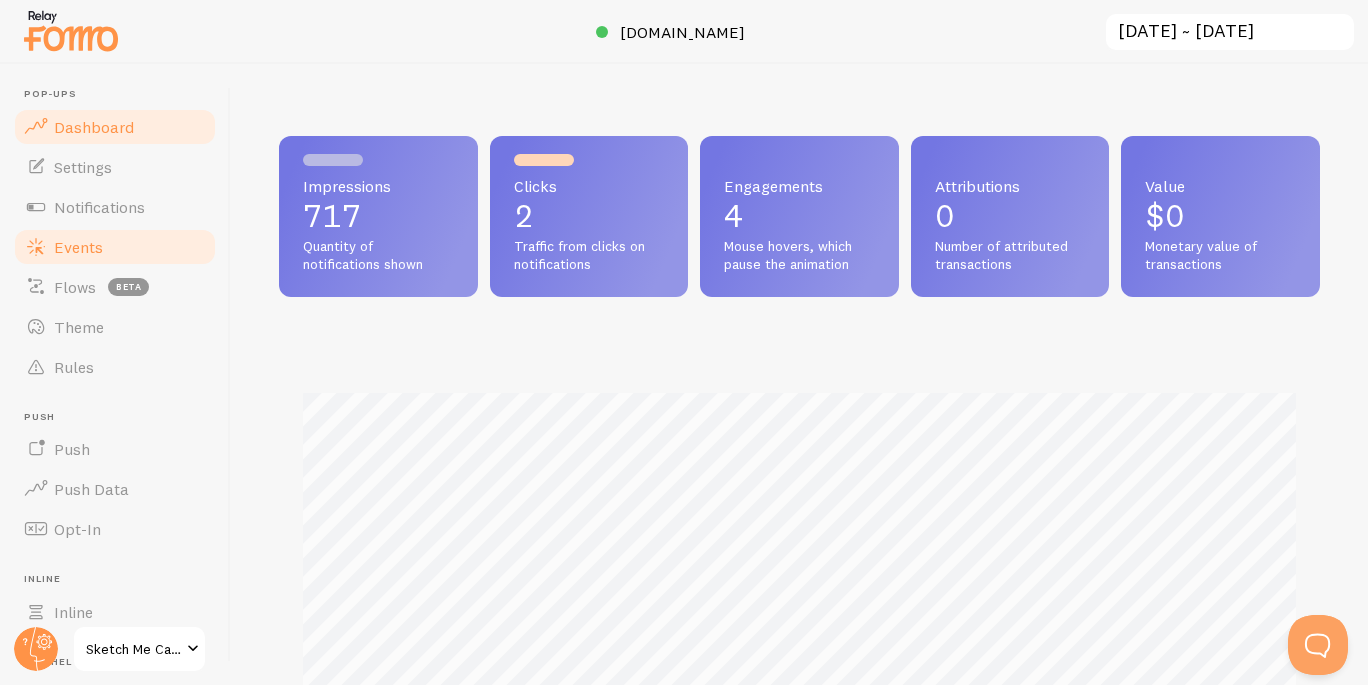 scroll, scrollTop: 999474, scrollLeft: 998958, axis: both 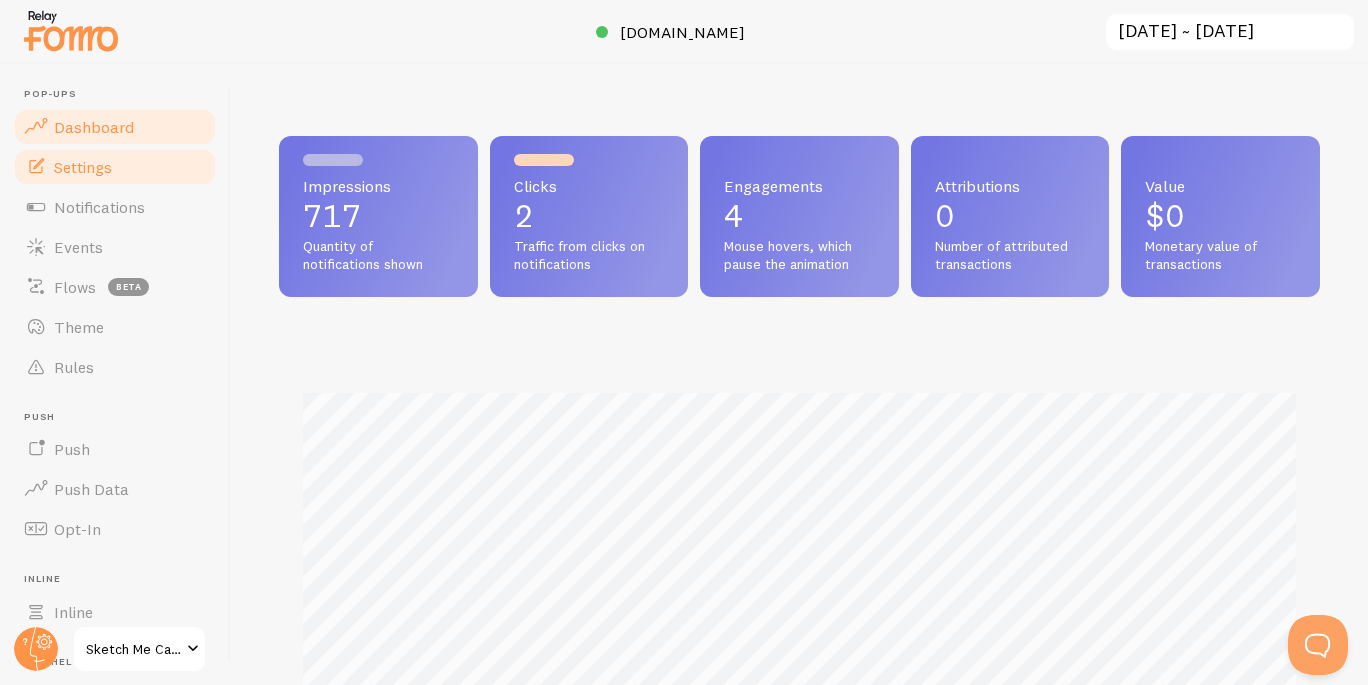 click on "Settings" at bounding box center [115, 167] 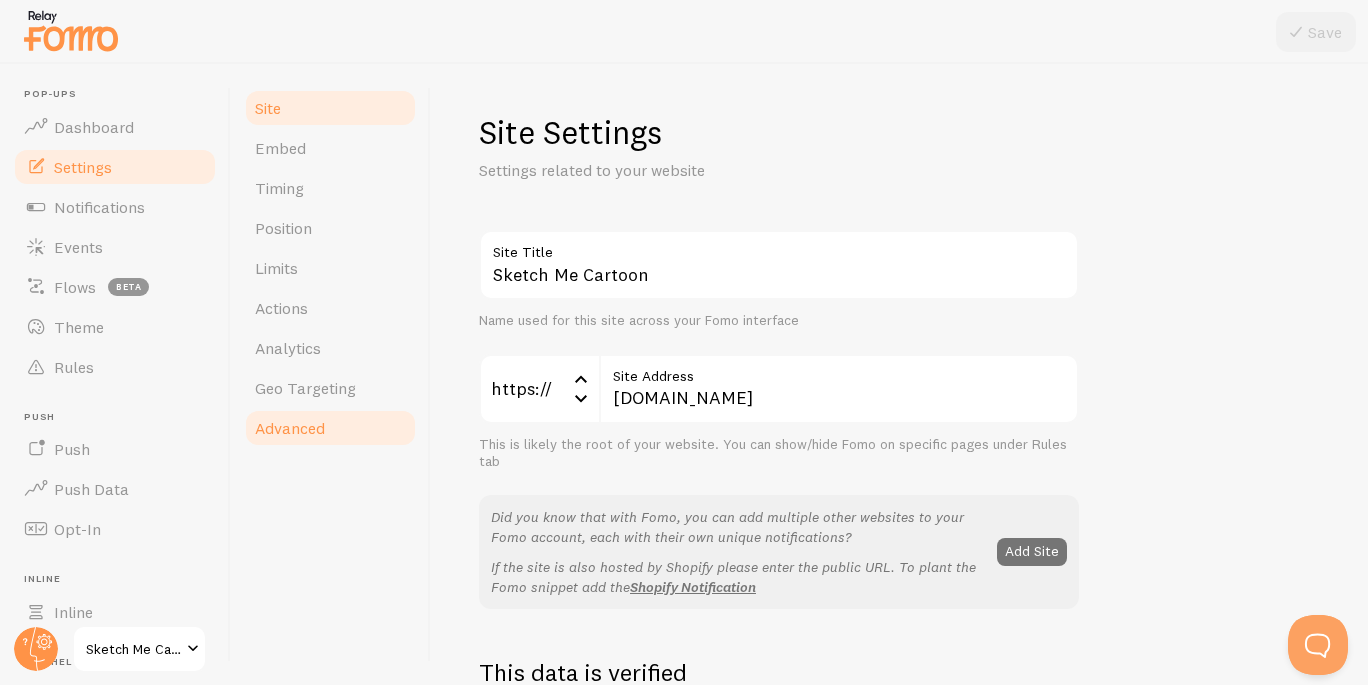 click on "Advanced" at bounding box center [290, 428] 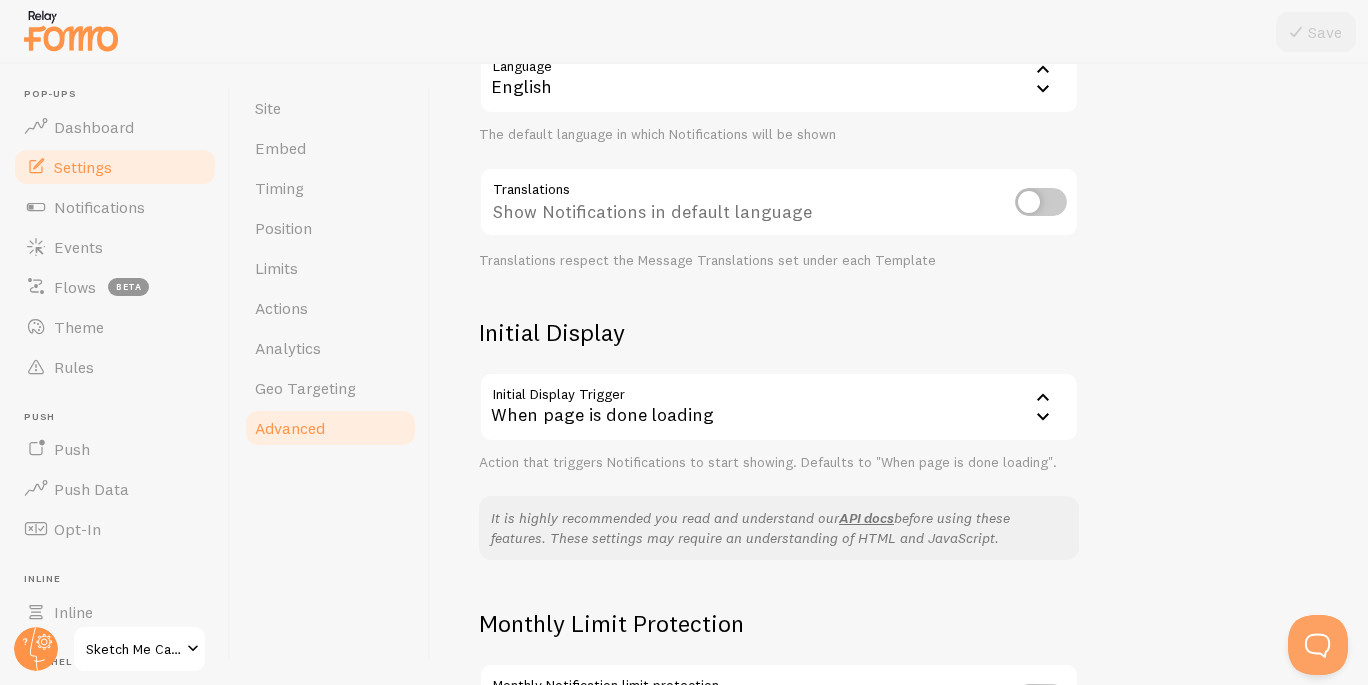 scroll, scrollTop: 275, scrollLeft: 0, axis: vertical 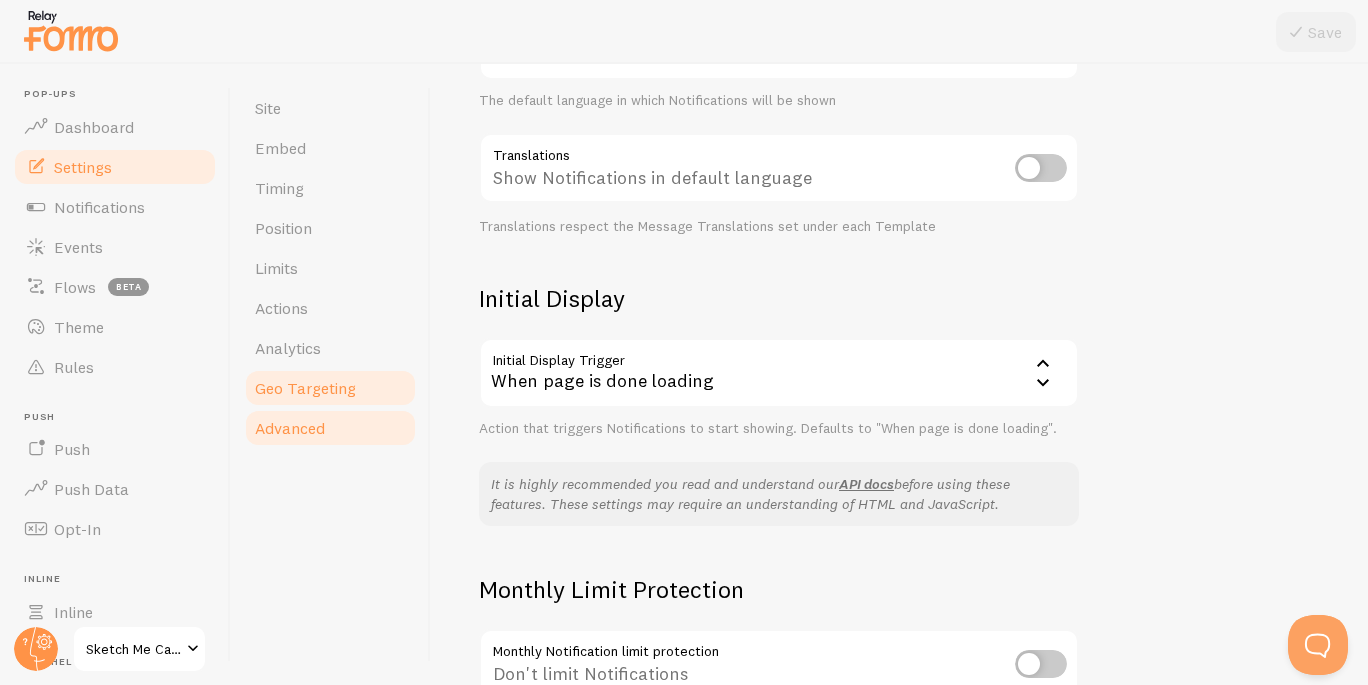 click on "Geo Targeting" at bounding box center (305, 388) 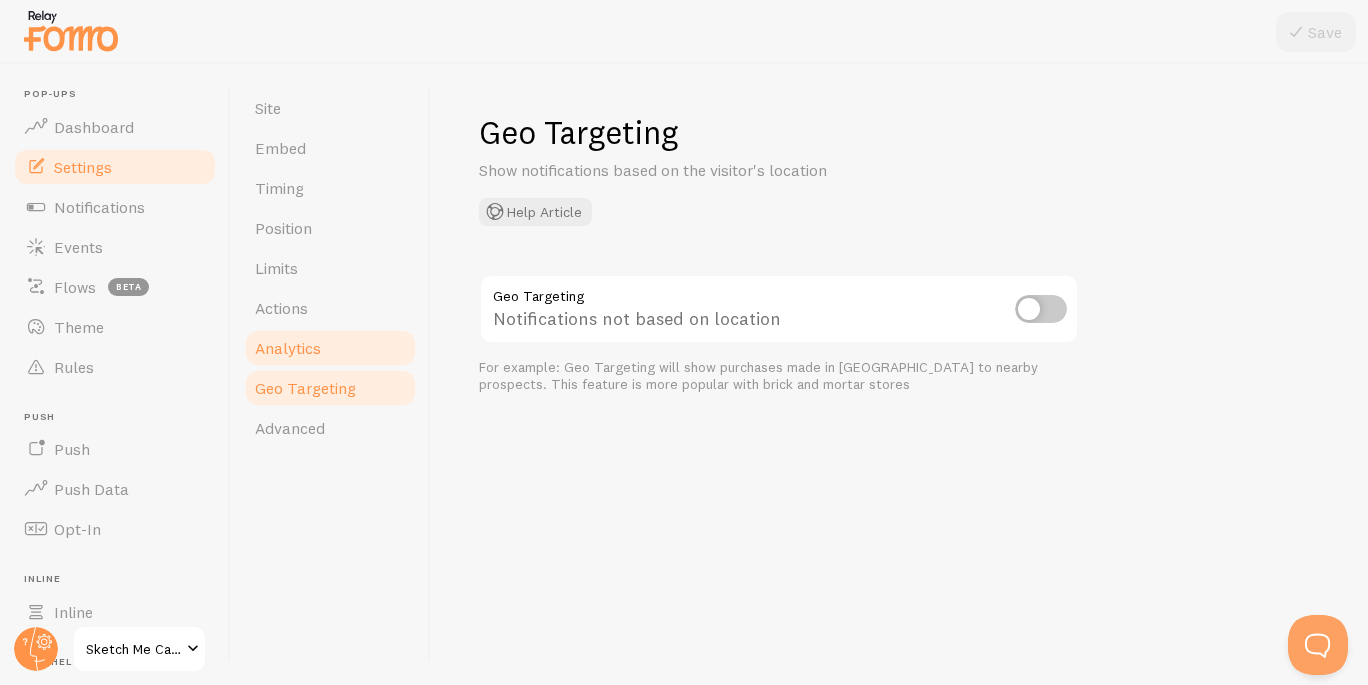 click on "Analytics" at bounding box center [330, 348] 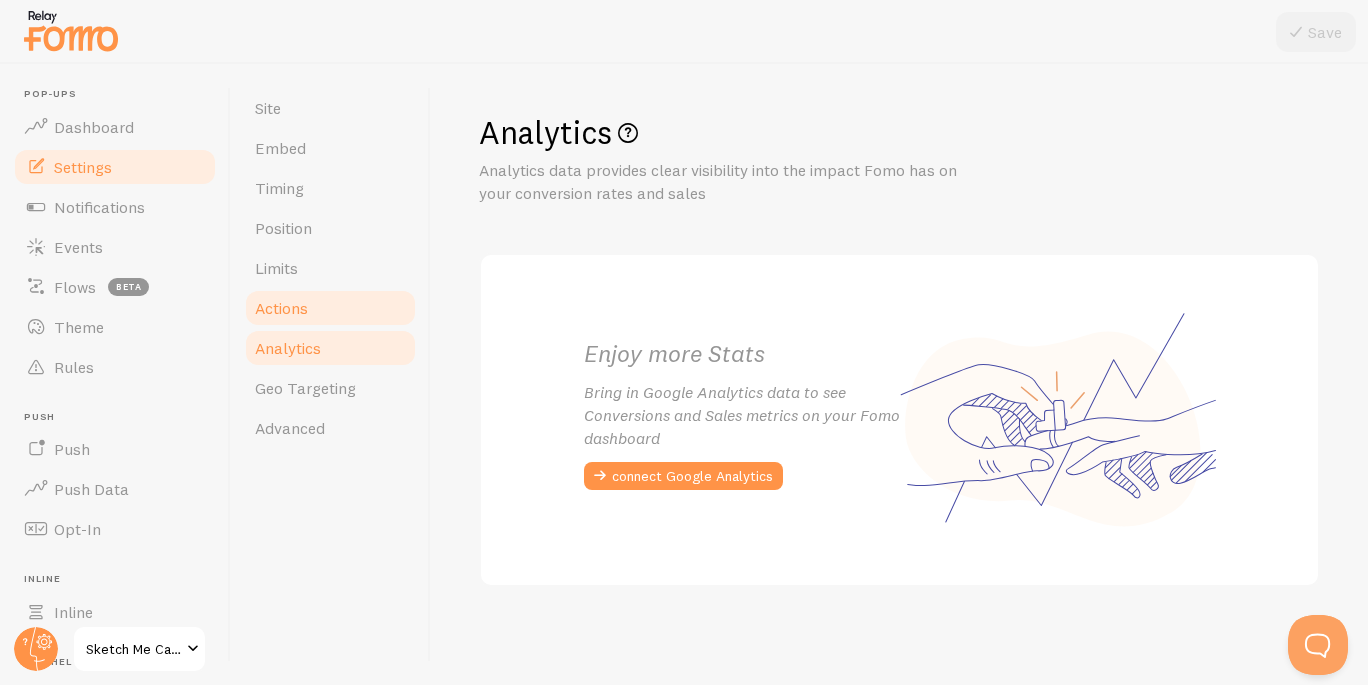 click on "Actions" at bounding box center [330, 308] 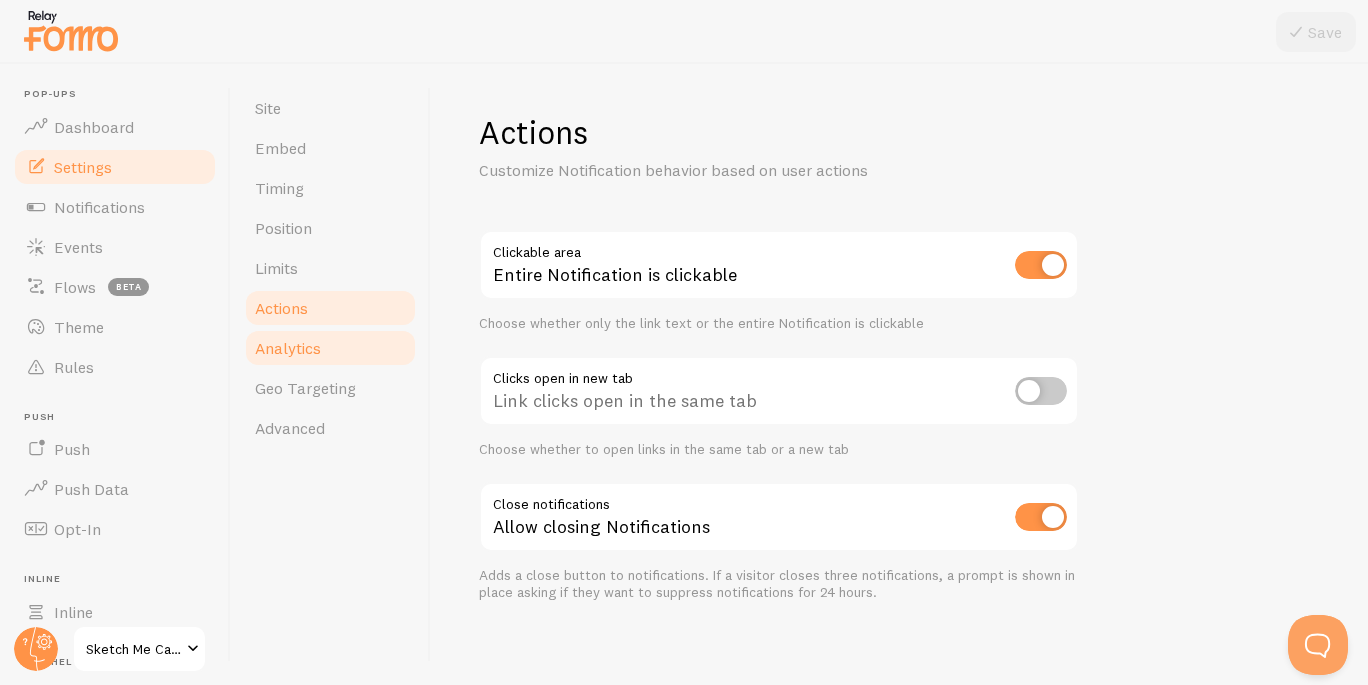 click on "Analytics" at bounding box center [330, 348] 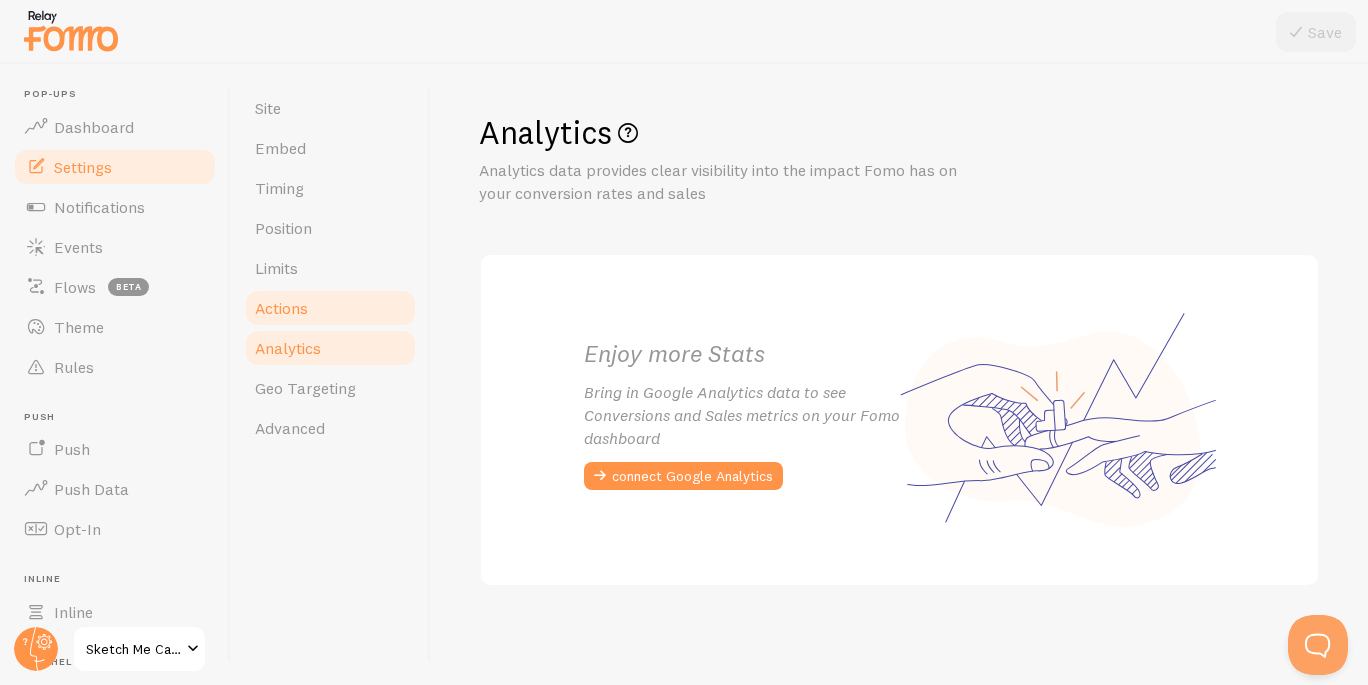 click on "Actions" at bounding box center [330, 308] 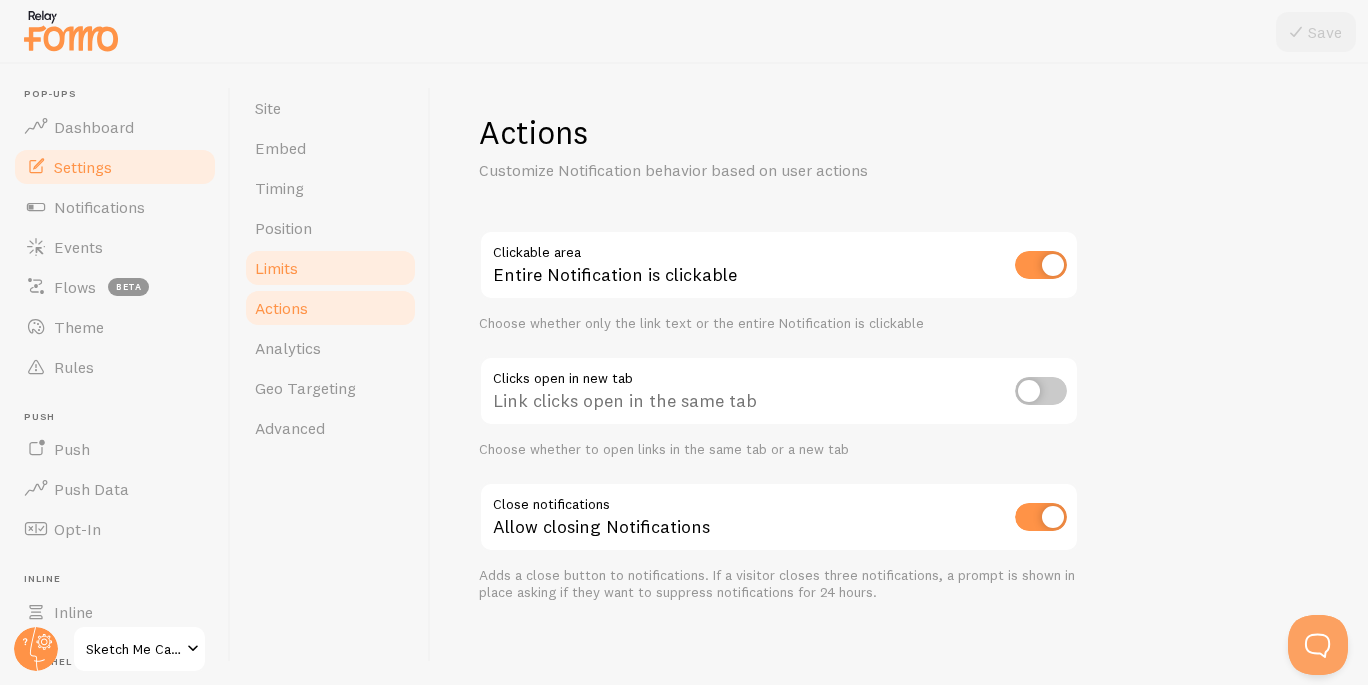 click on "Limits" at bounding box center (330, 268) 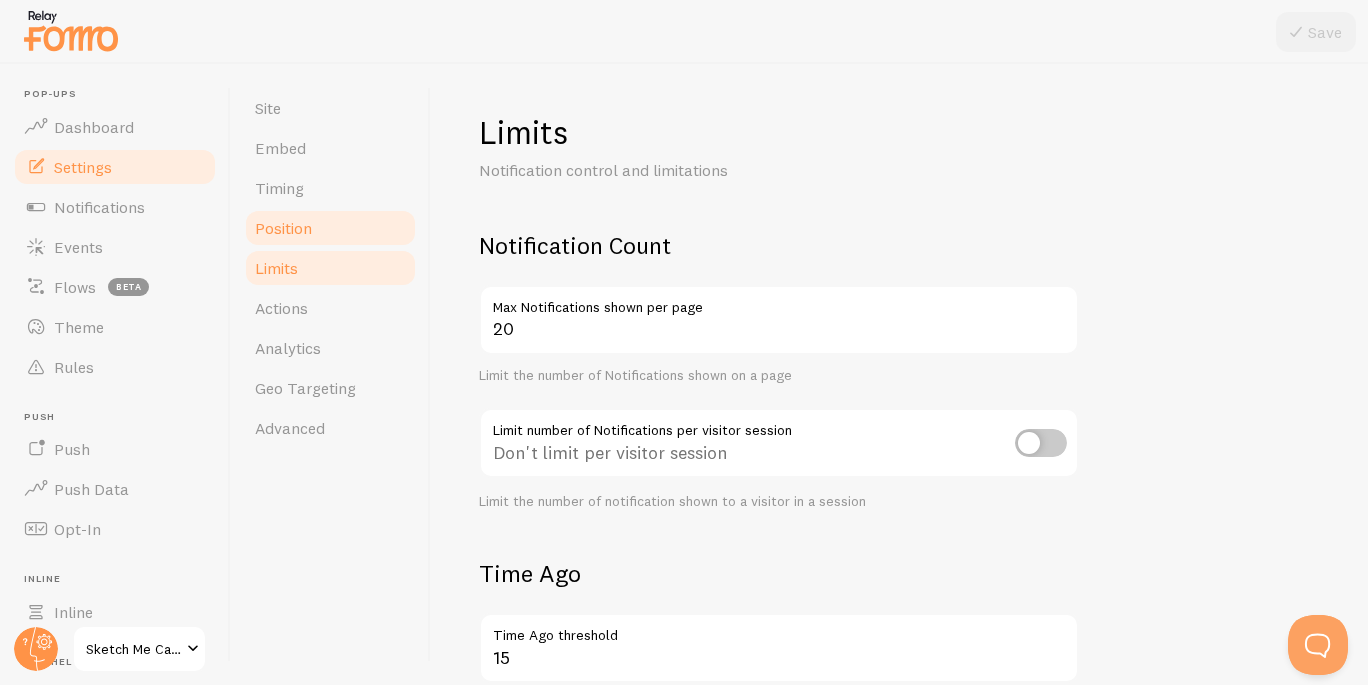 click on "Position" at bounding box center [330, 228] 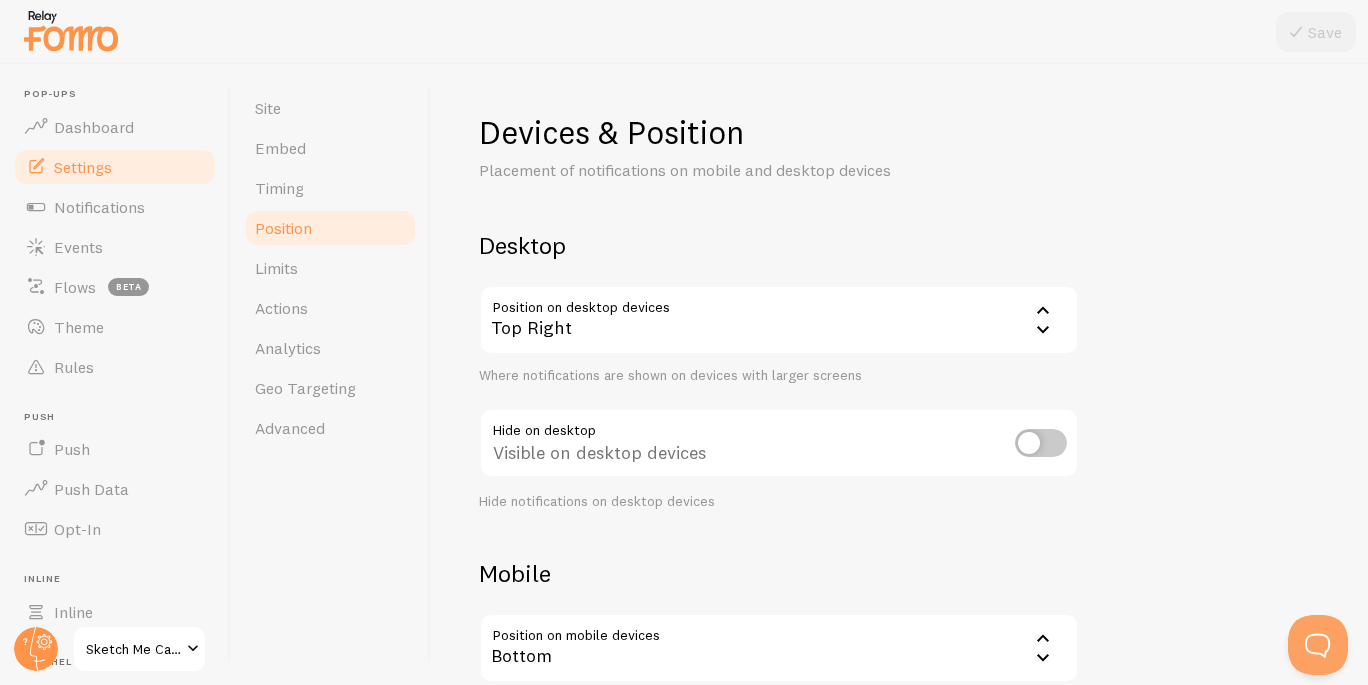 click on "Top Right" at bounding box center (779, 320) 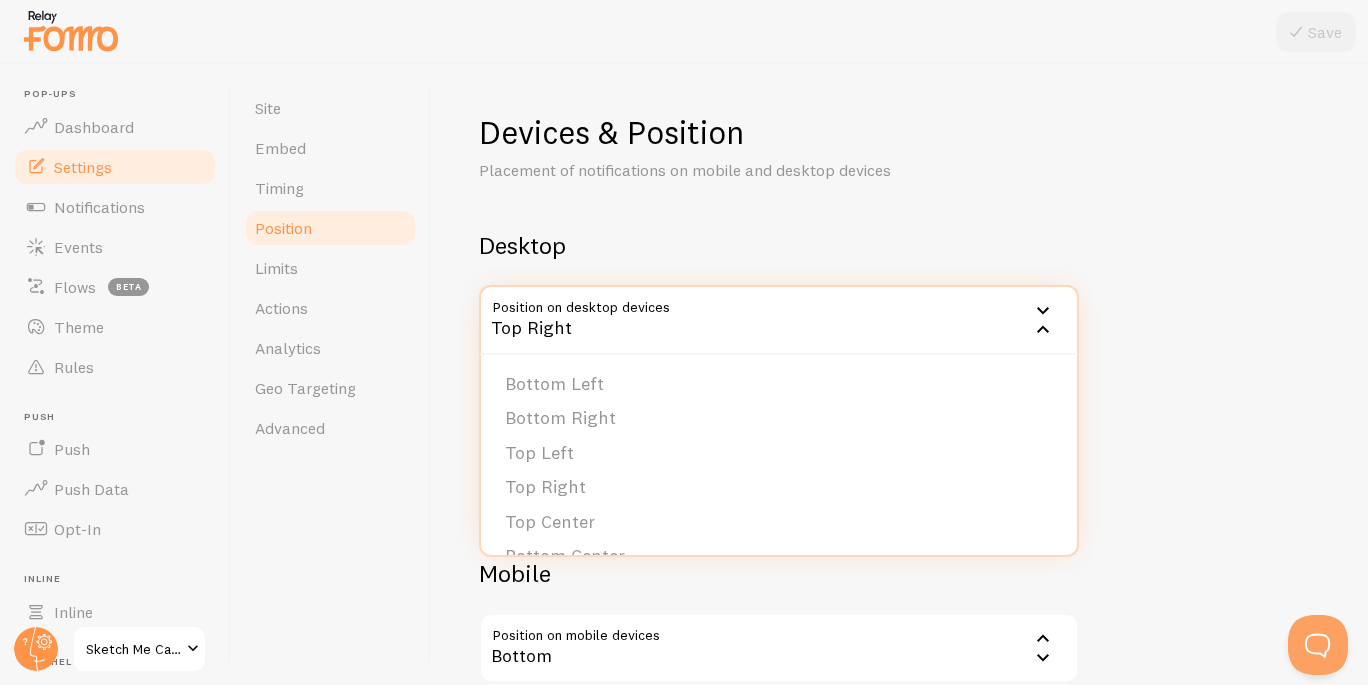 click on "Top Right" at bounding box center [779, 320] 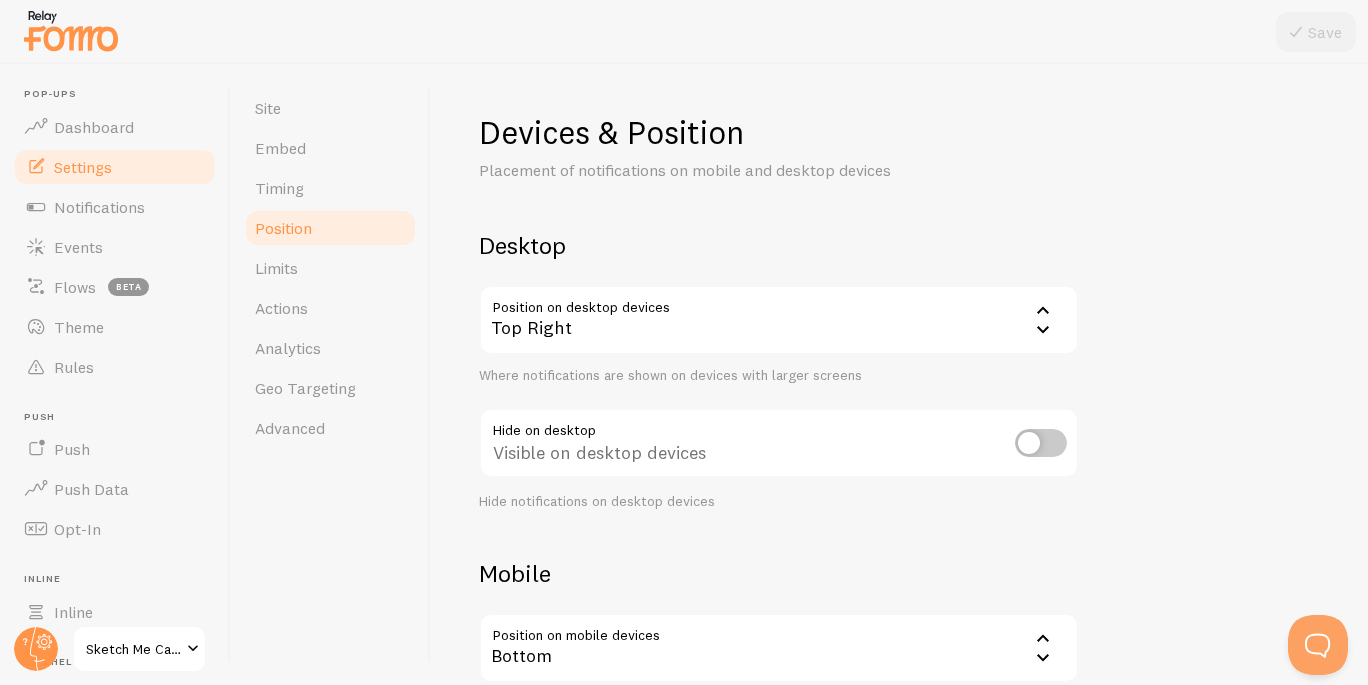 click on "Top Right" at bounding box center (779, 320) 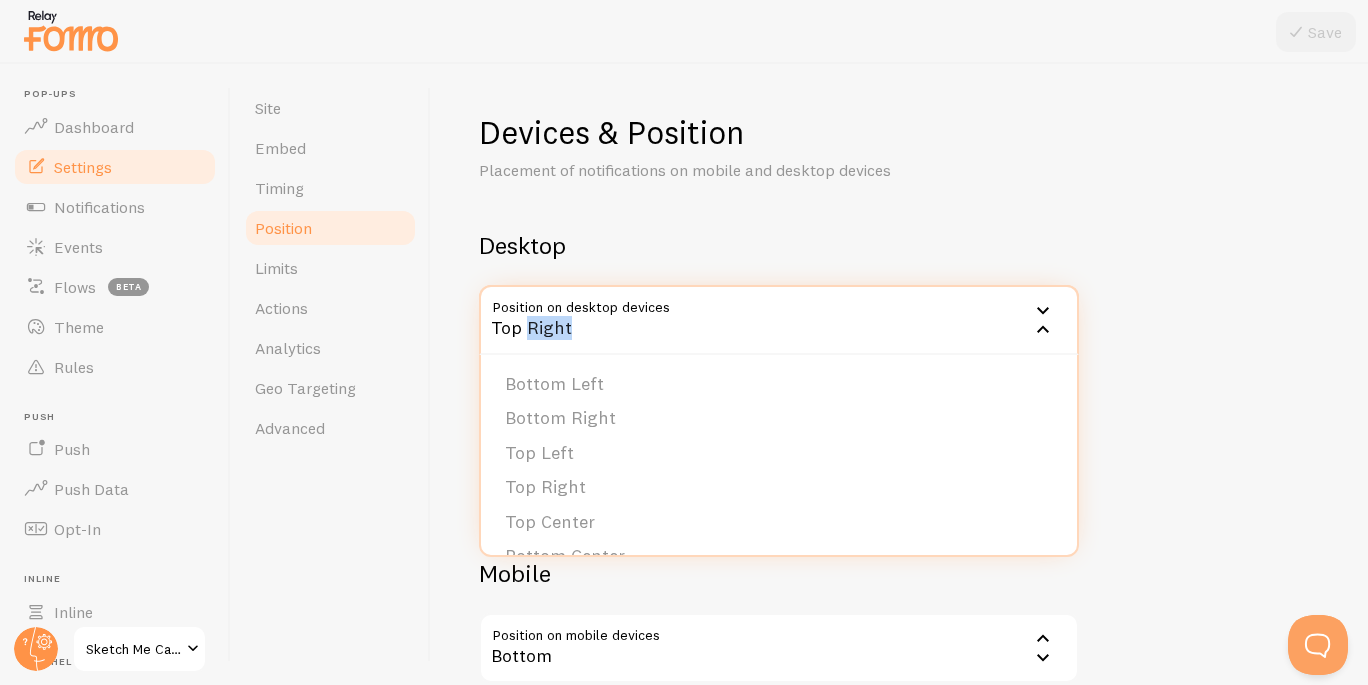 click on "Top Right" at bounding box center (779, 320) 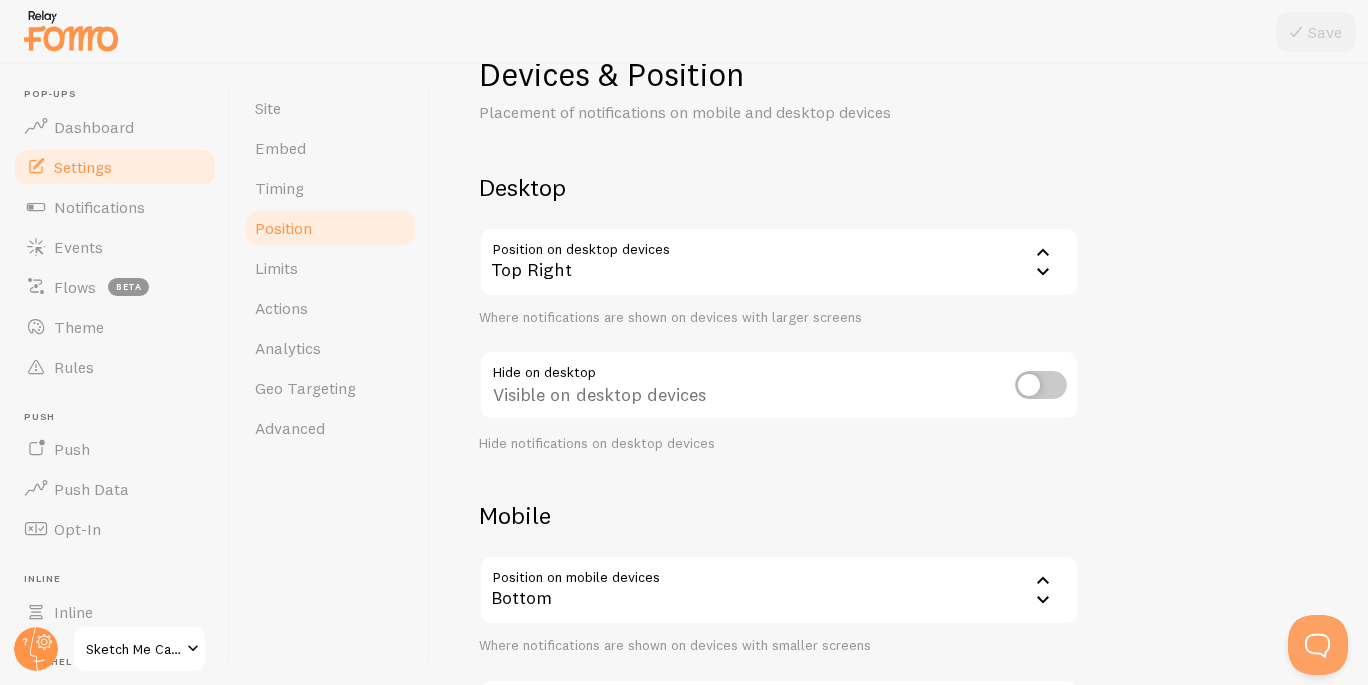 scroll, scrollTop: 12, scrollLeft: 0, axis: vertical 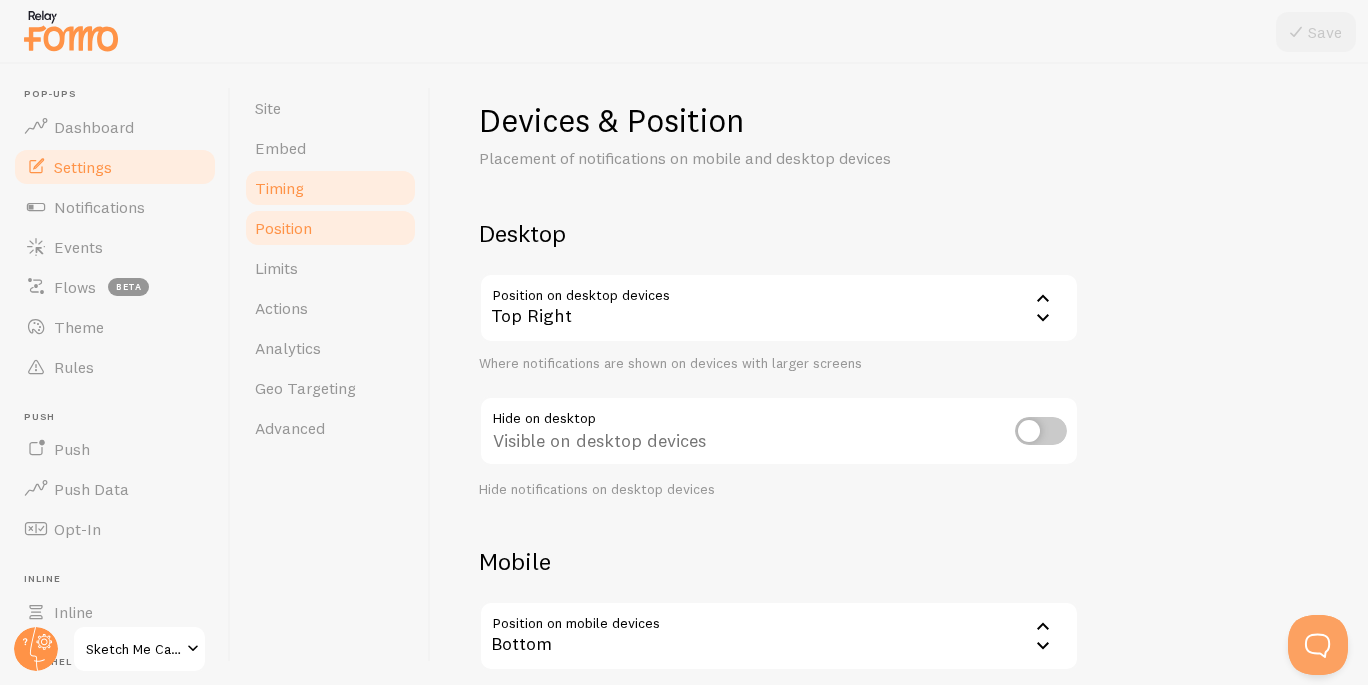 click on "Timing" at bounding box center (330, 188) 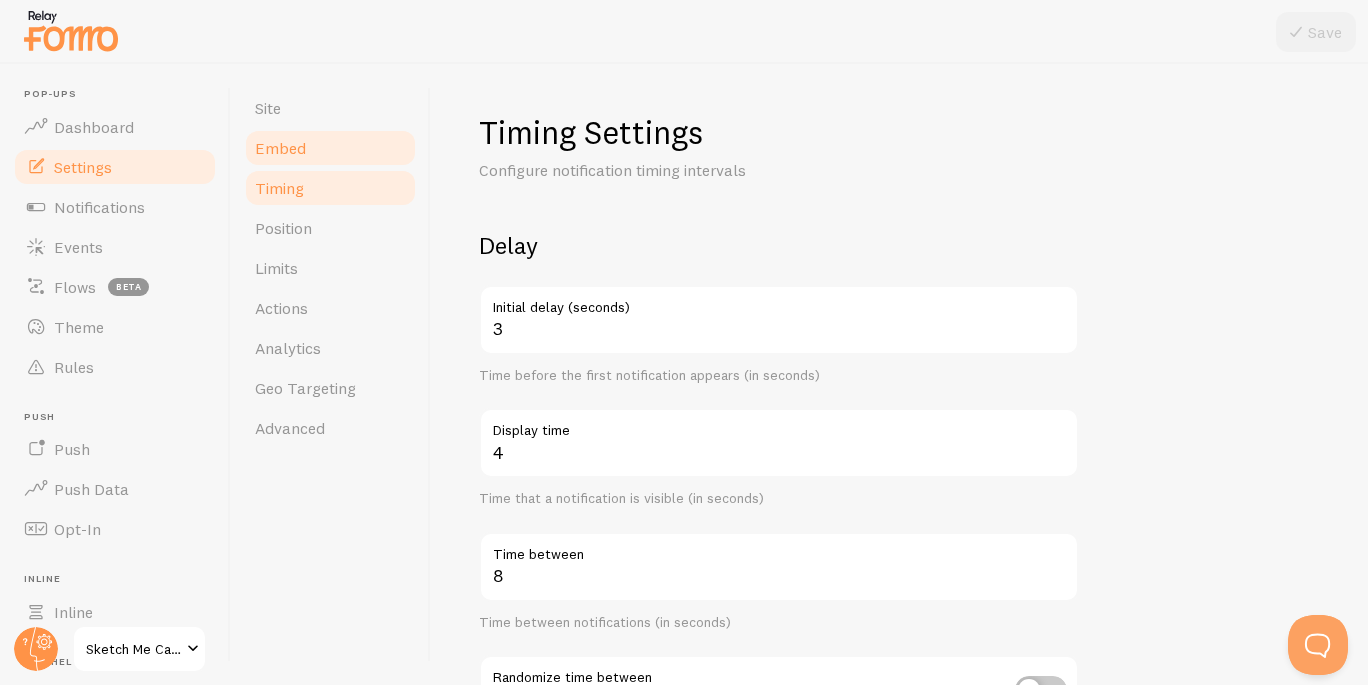 click on "Embed" at bounding box center (330, 148) 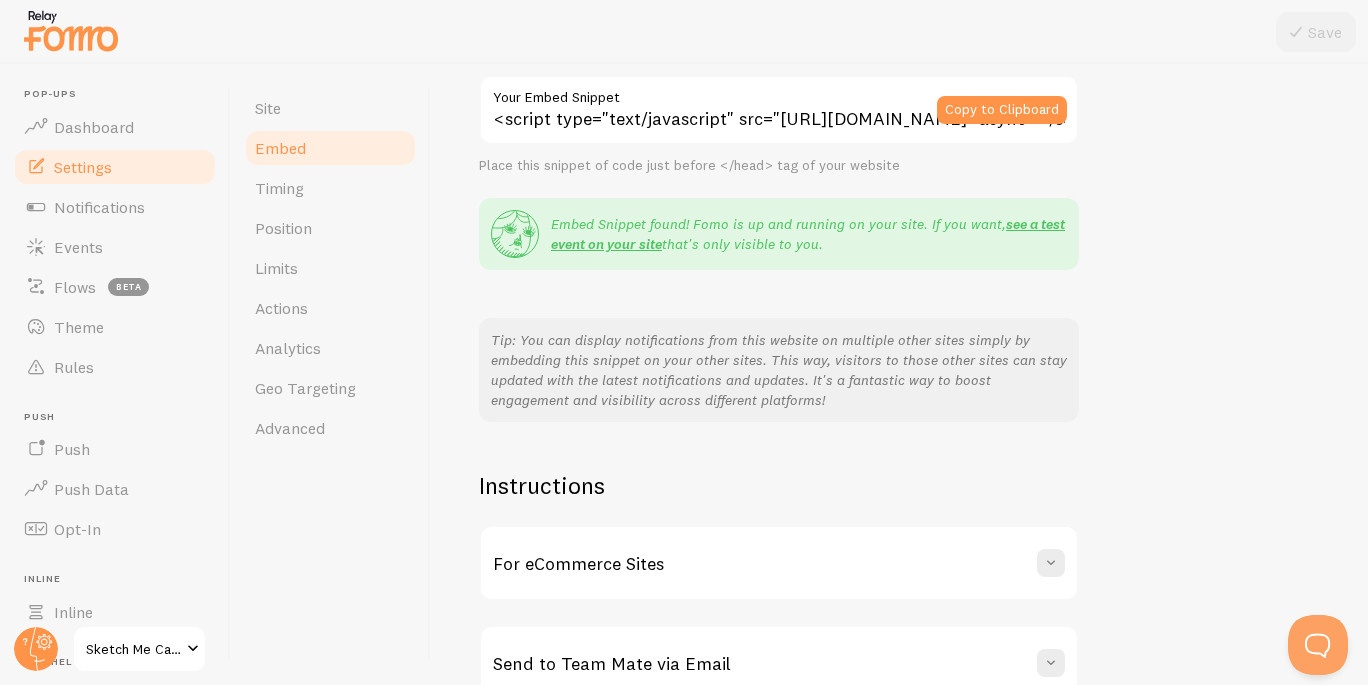 scroll, scrollTop: 0, scrollLeft: 0, axis: both 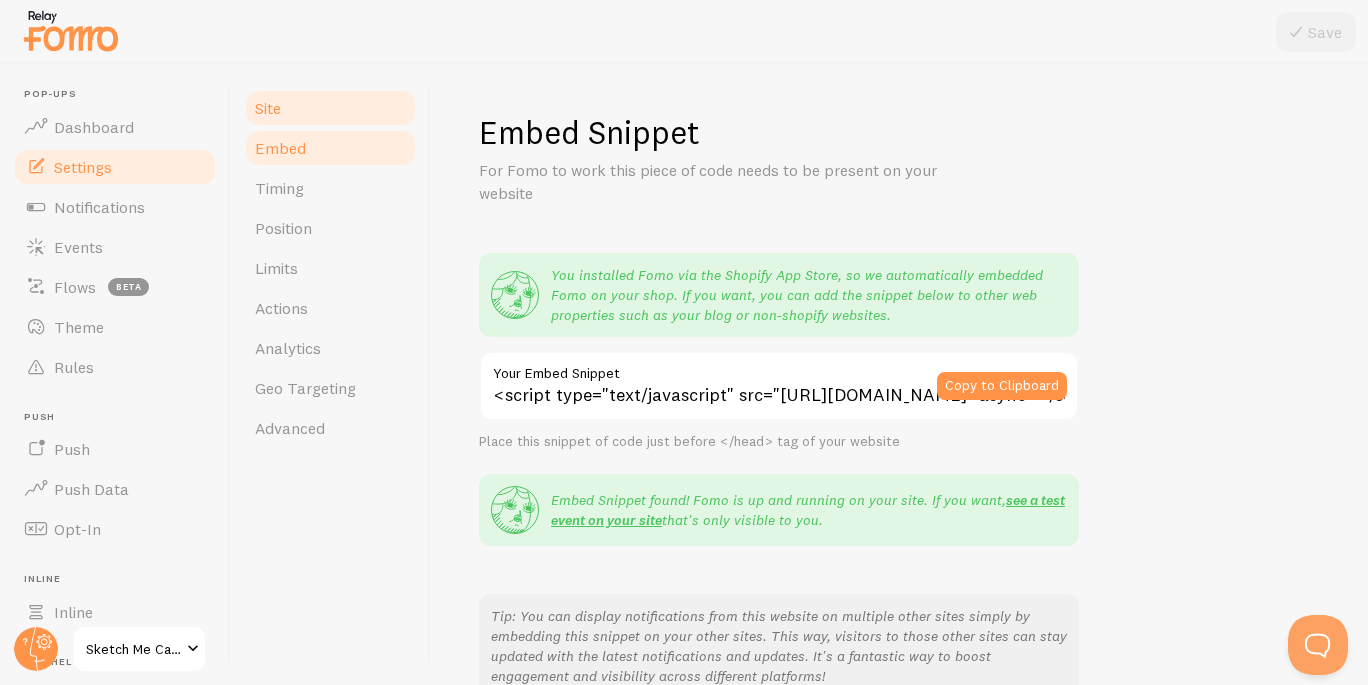 click on "Site" at bounding box center [330, 108] 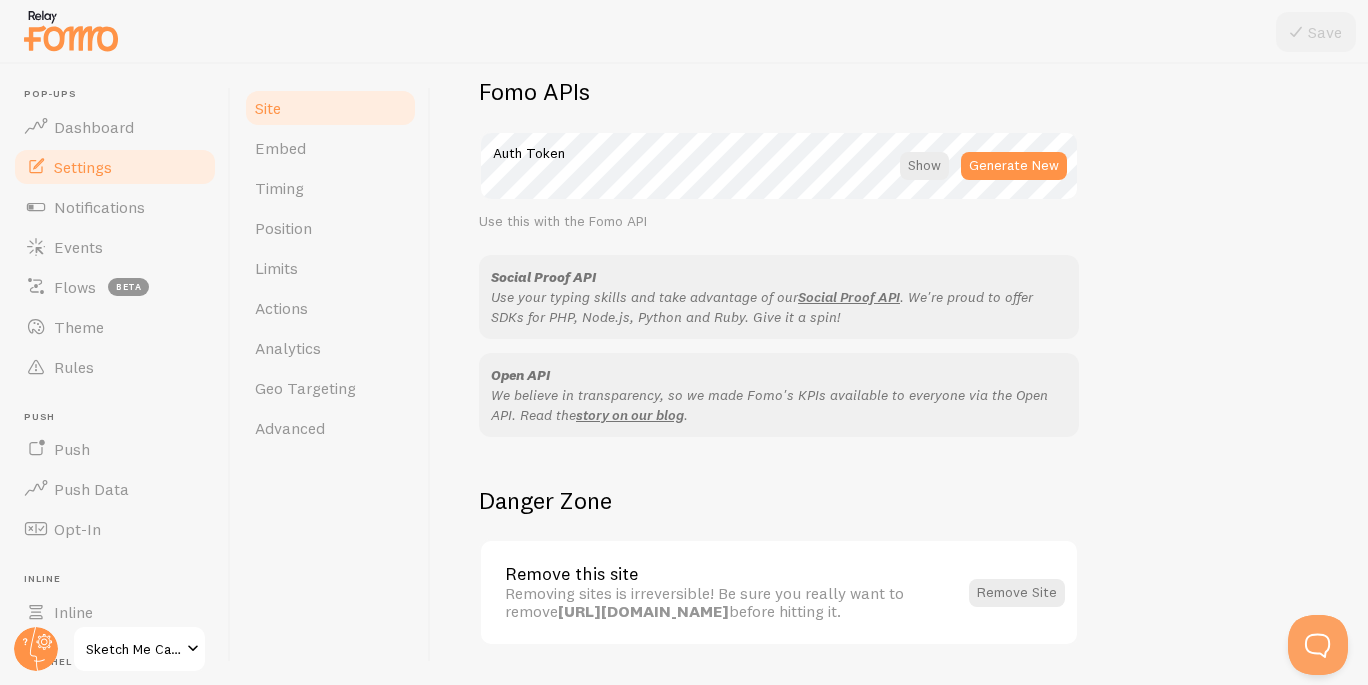 scroll, scrollTop: 1203, scrollLeft: 0, axis: vertical 